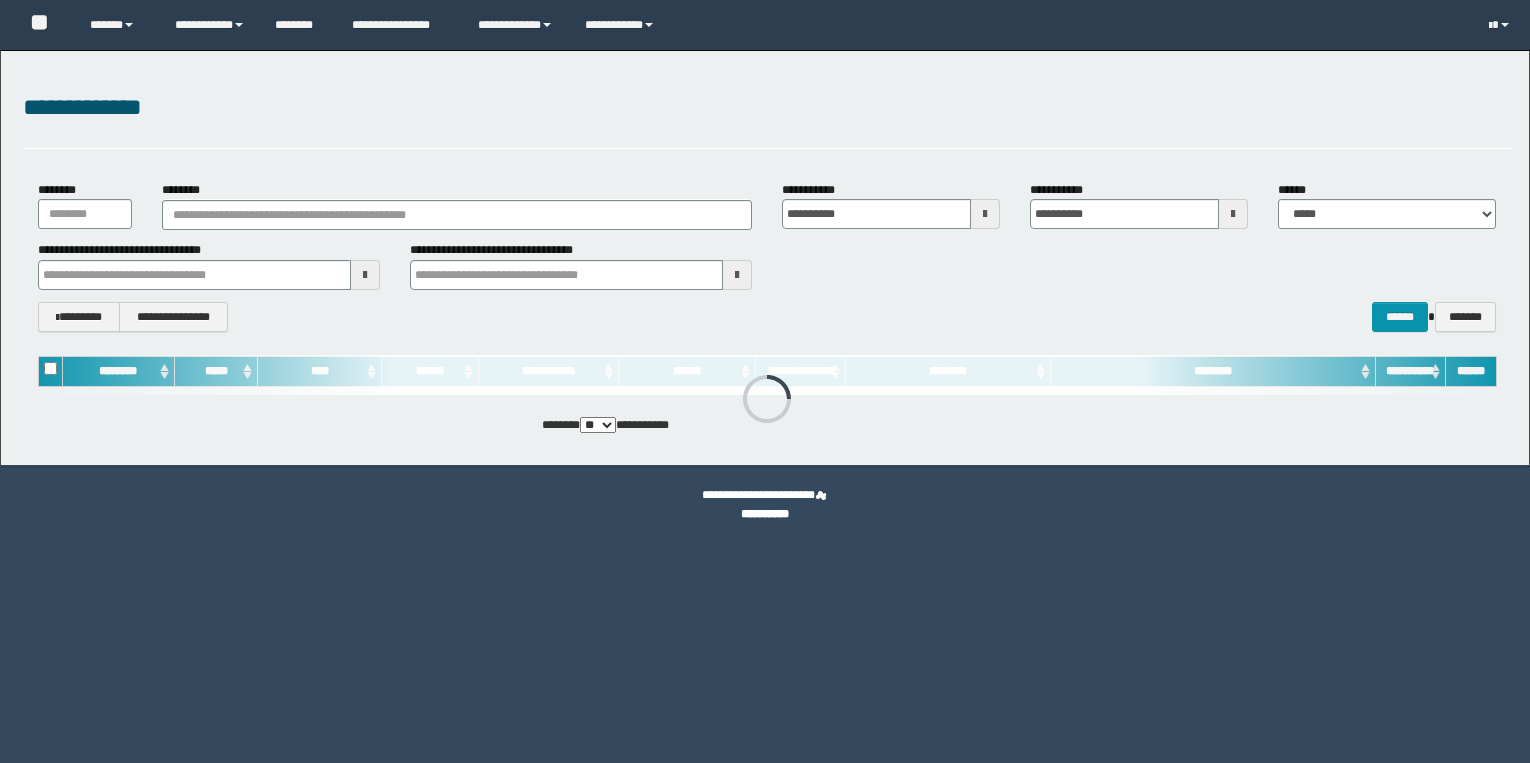 scroll, scrollTop: 0, scrollLeft: 0, axis: both 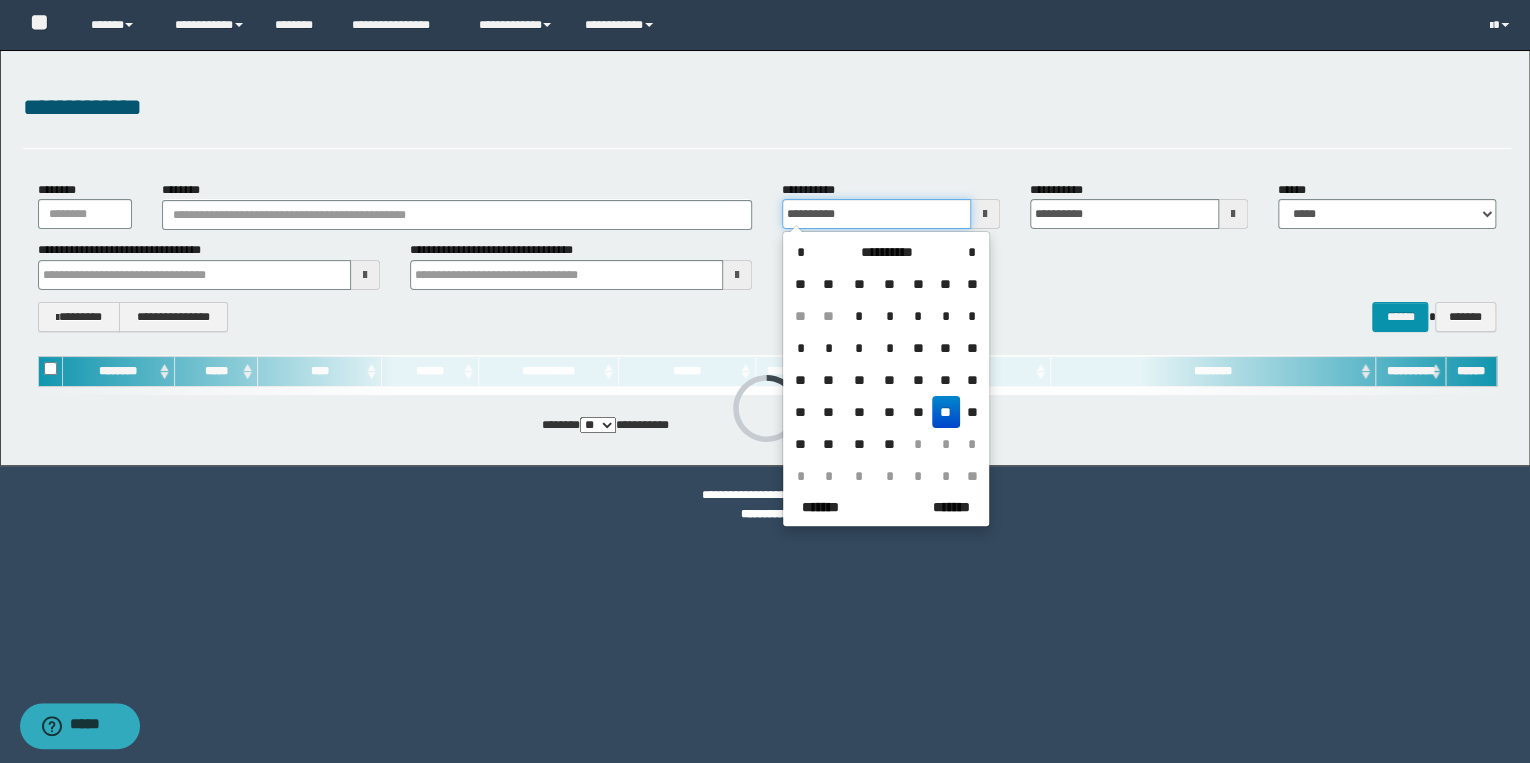 drag, startPoint x: 910, startPoint y: 211, endPoint x: 677, endPoint y: 228, distance: 233.61935 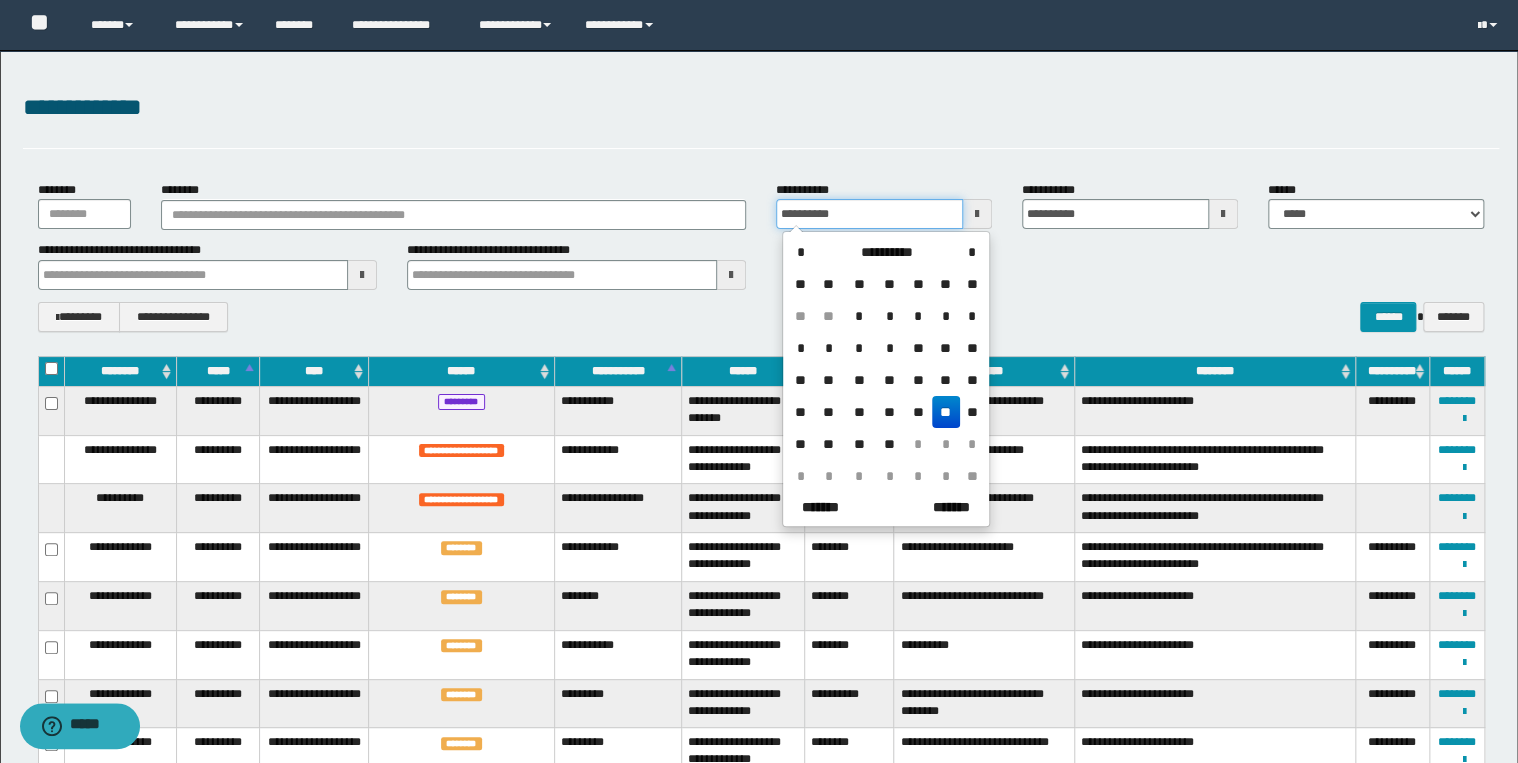 type 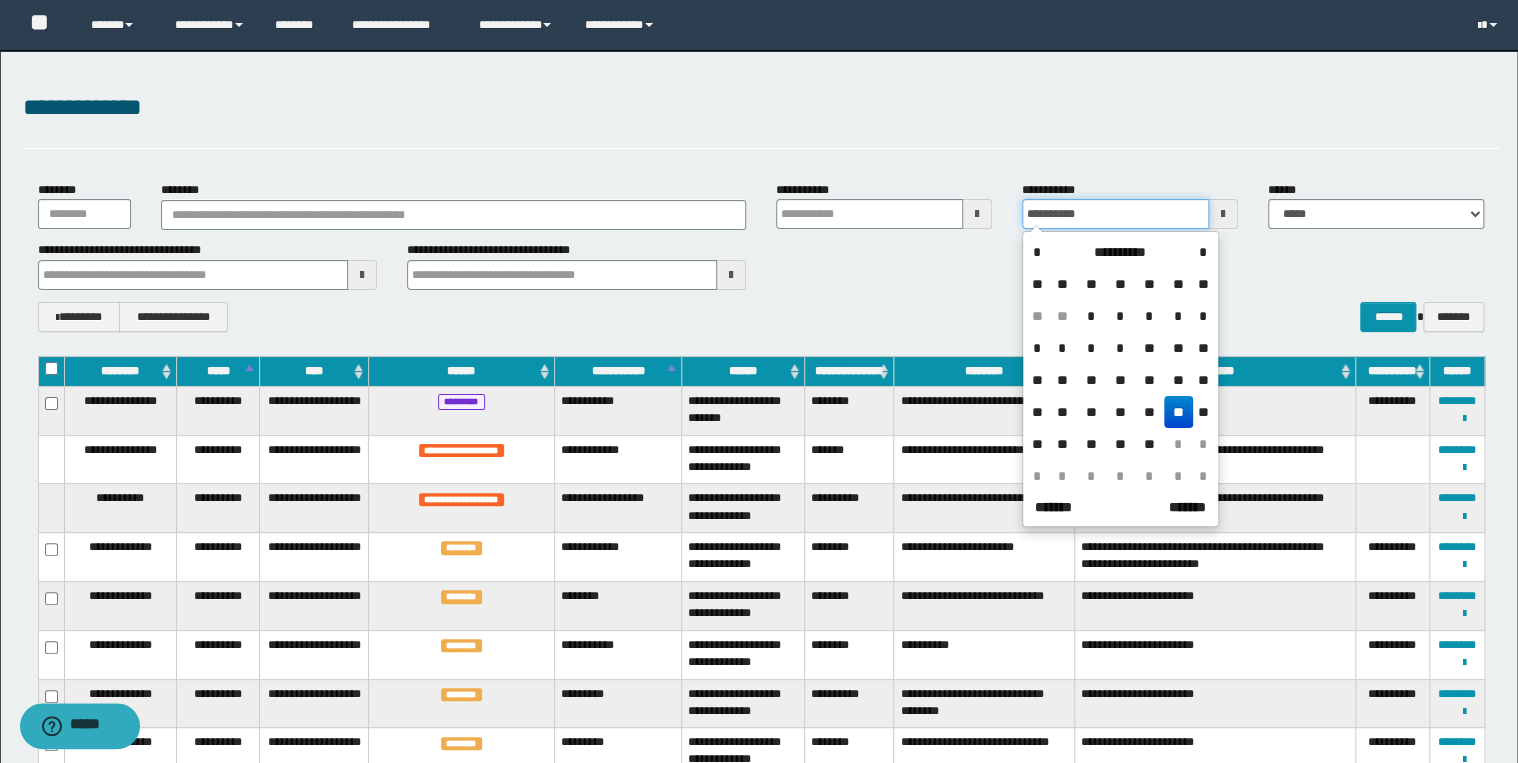 drag, startPoint x: 1164, startPoint y: 211, endPoint x: 662, endPoint y: 204, distance: 502.0488 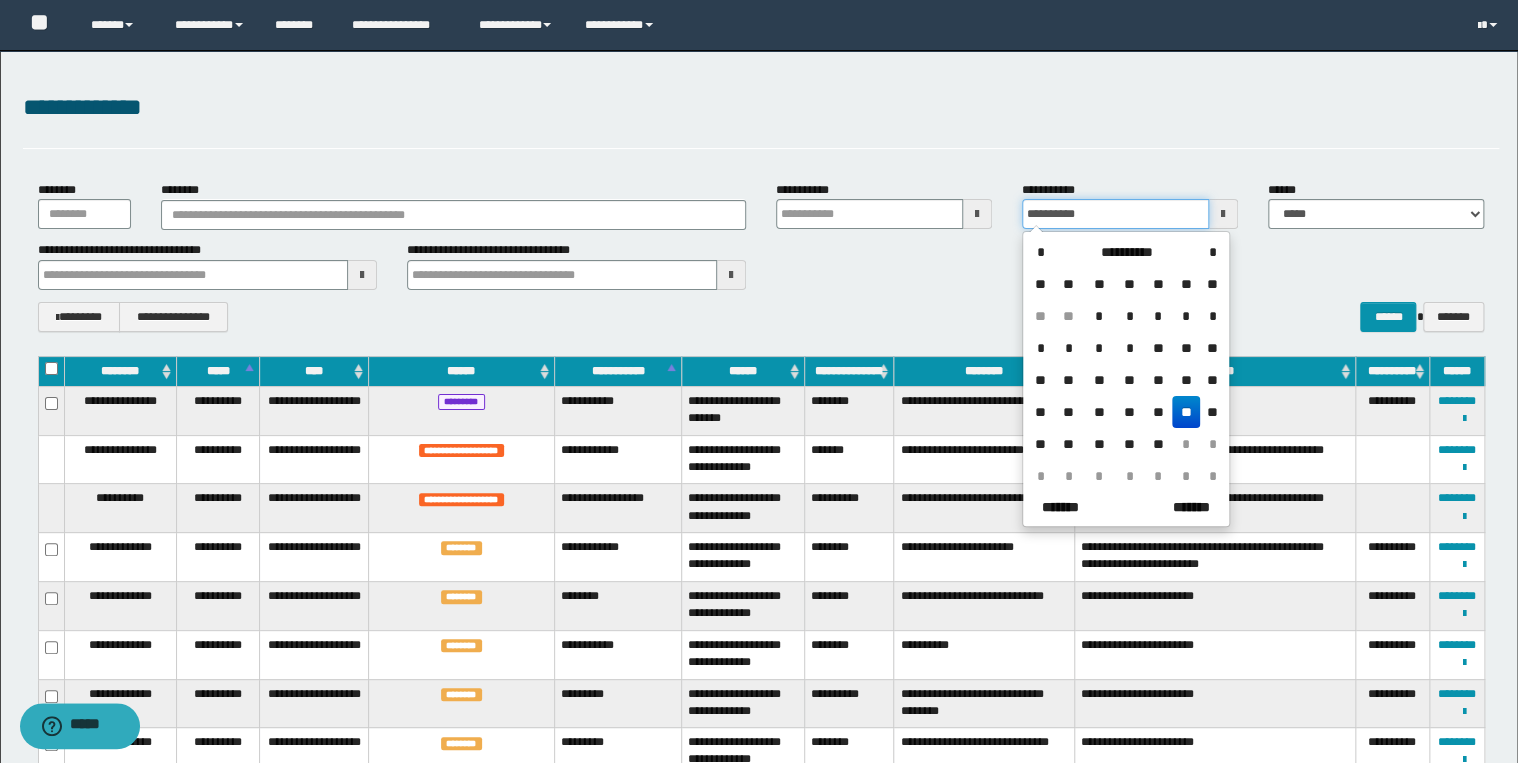 type 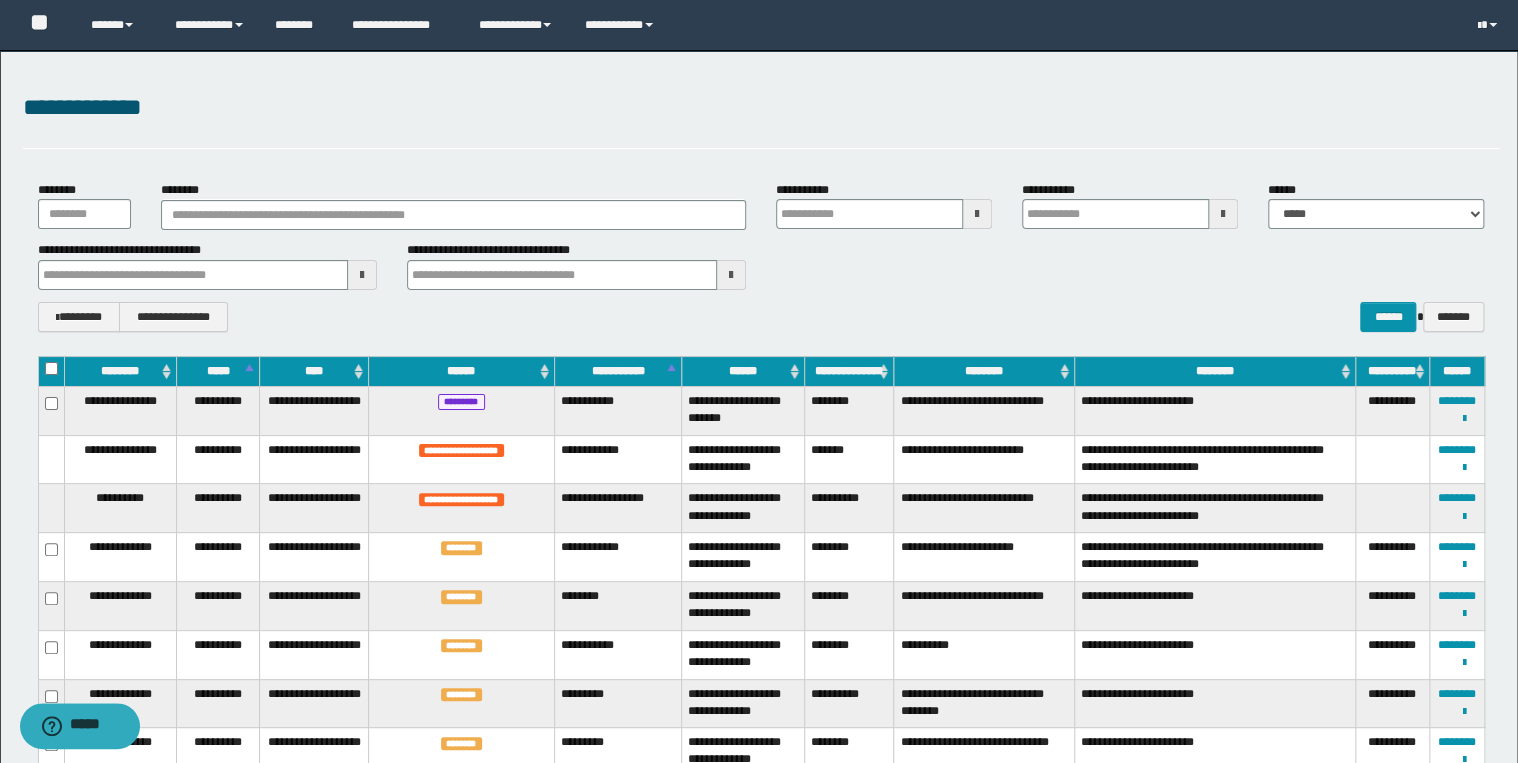 click on "**********" at bounding box center [761, 119] 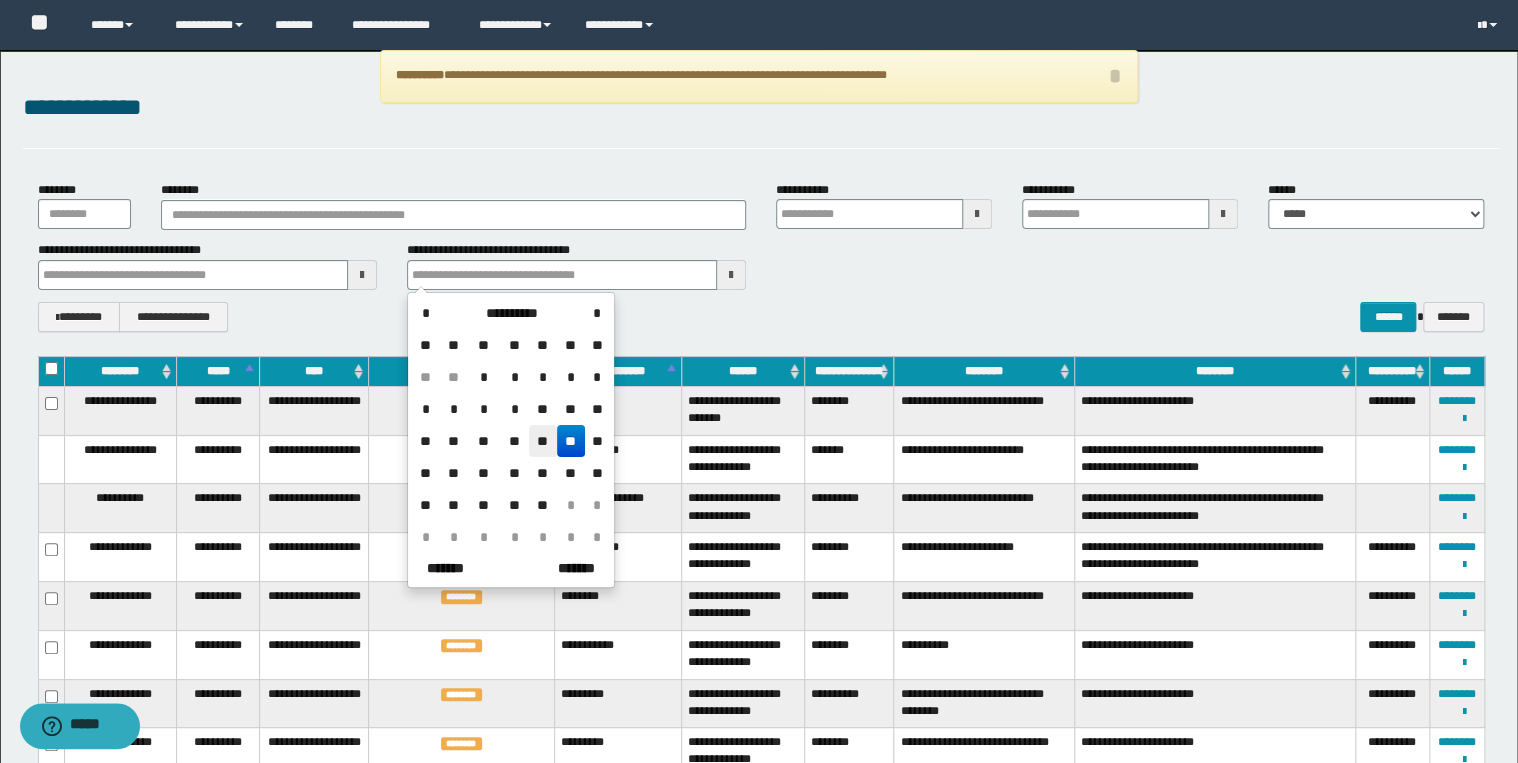 click on "**" at bounding box center (543, 441) 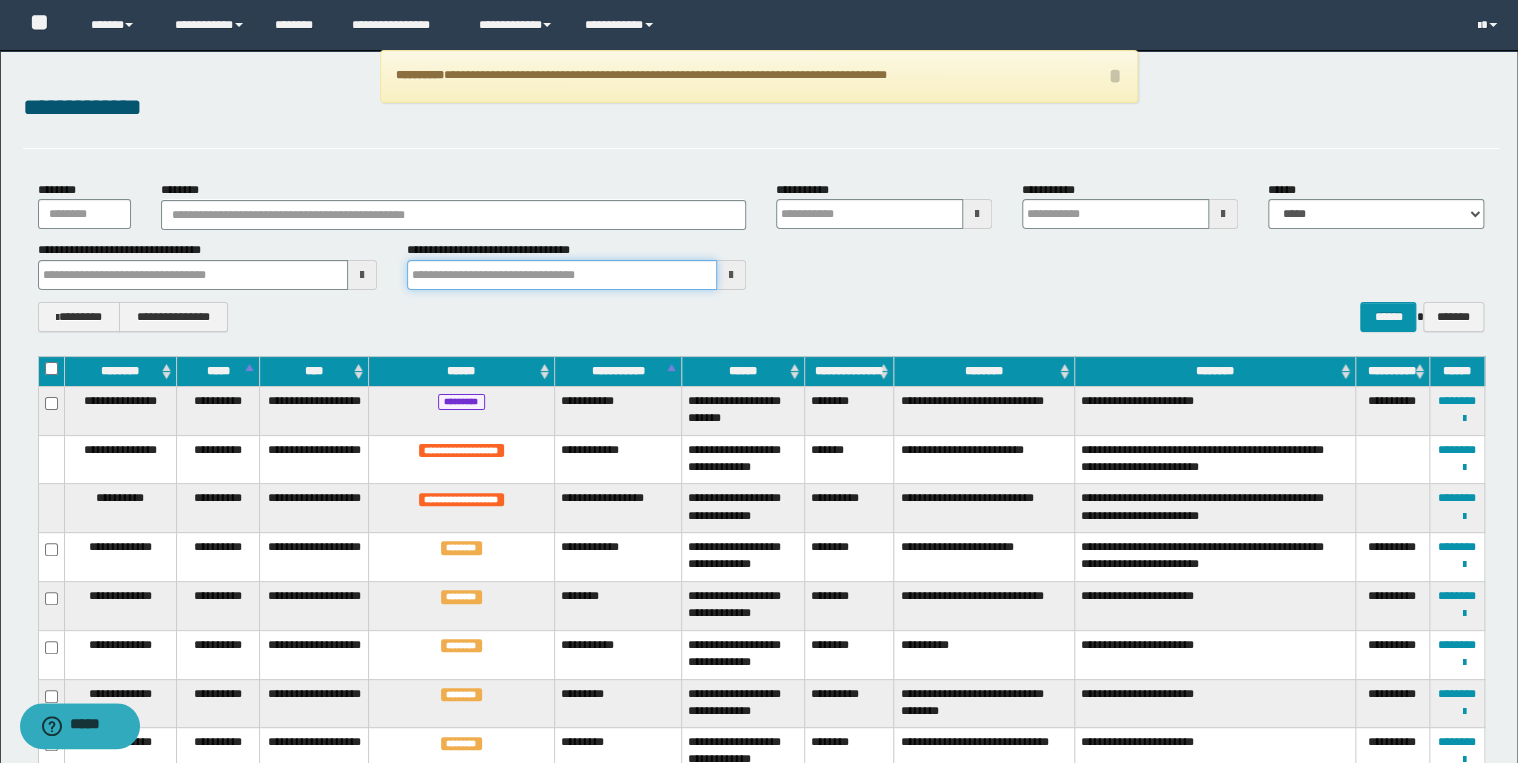 click at bounding box center [562, 275] 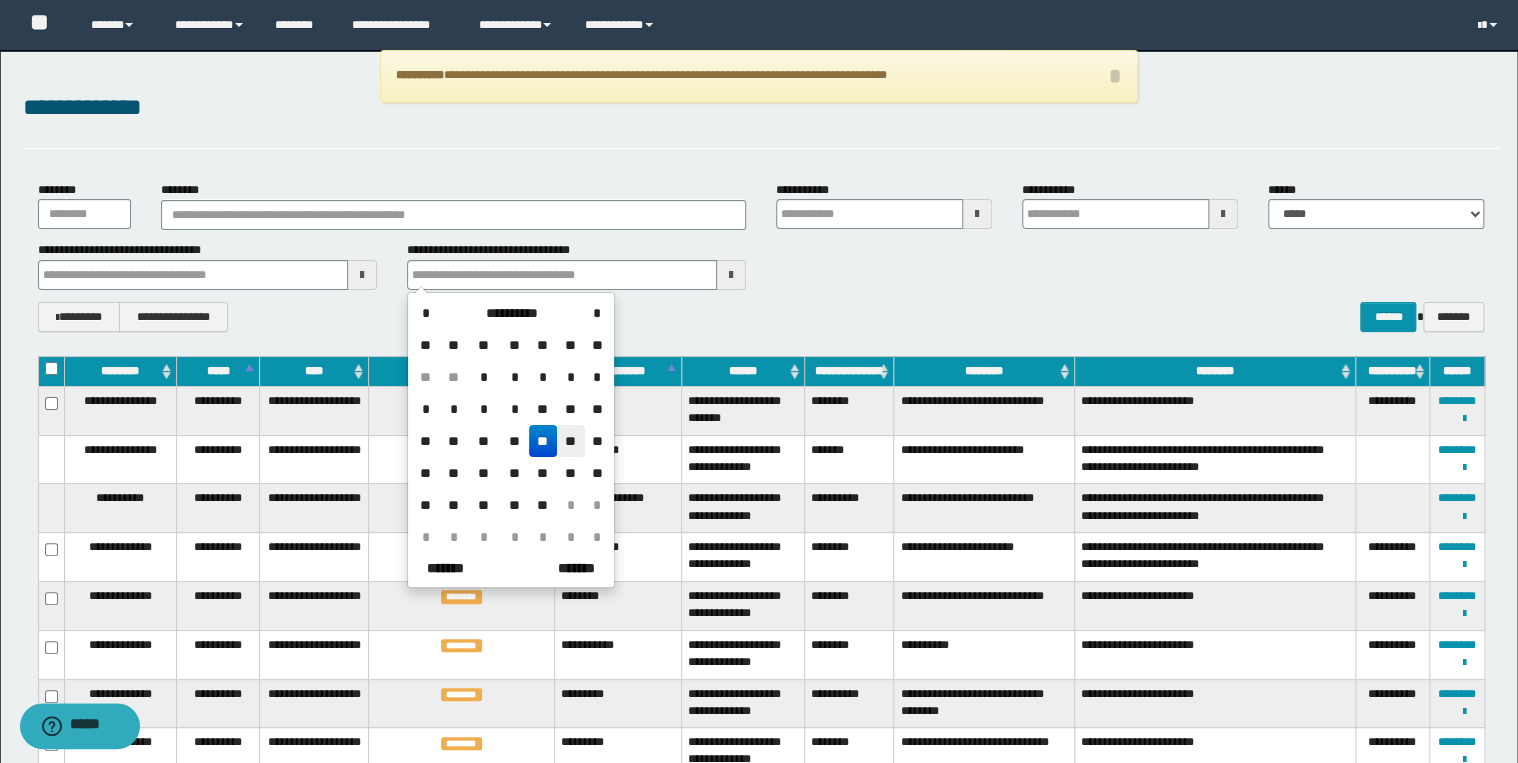 click on "**" at bounding box center [571, 441] 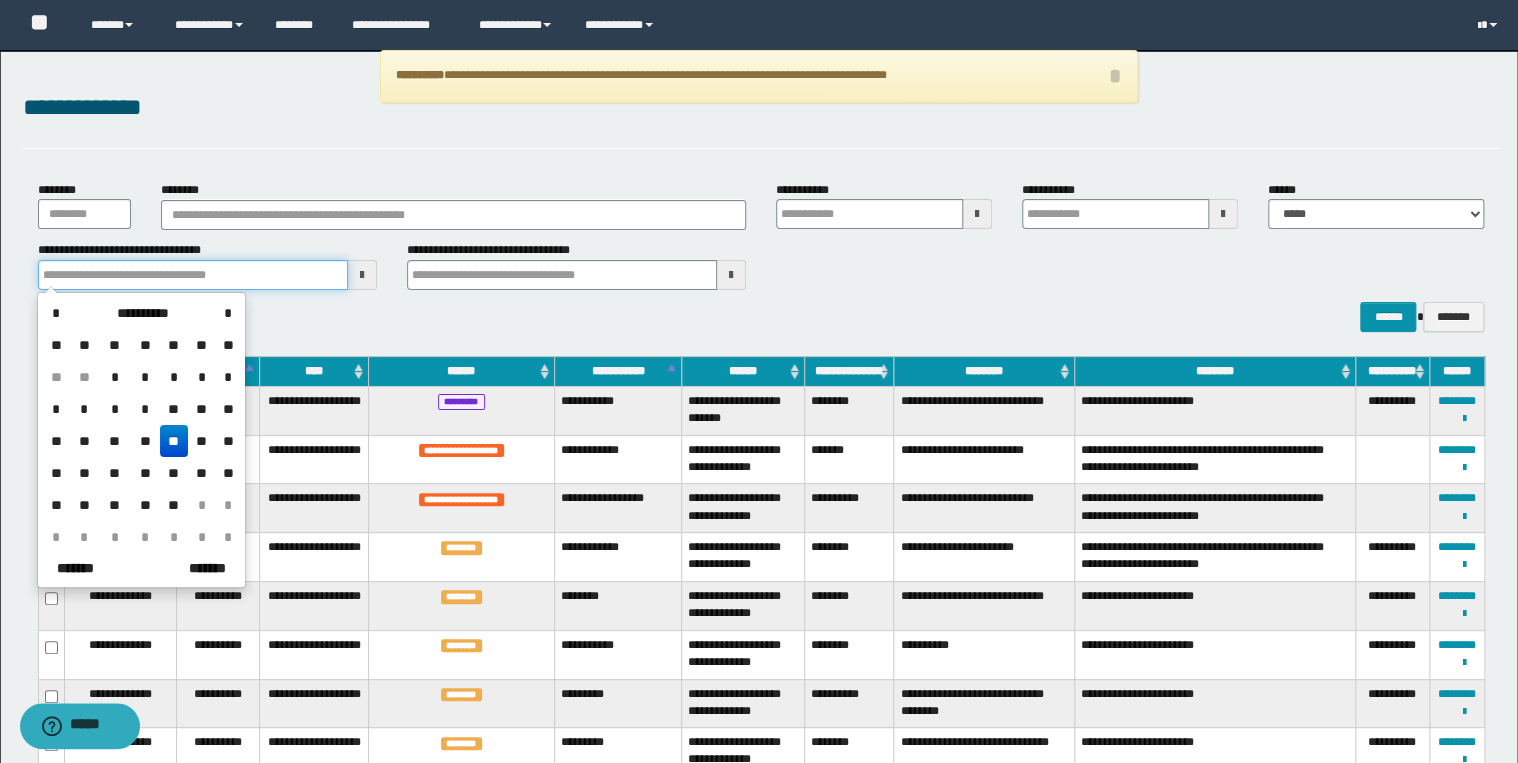 click at bounding box center (193, 275) 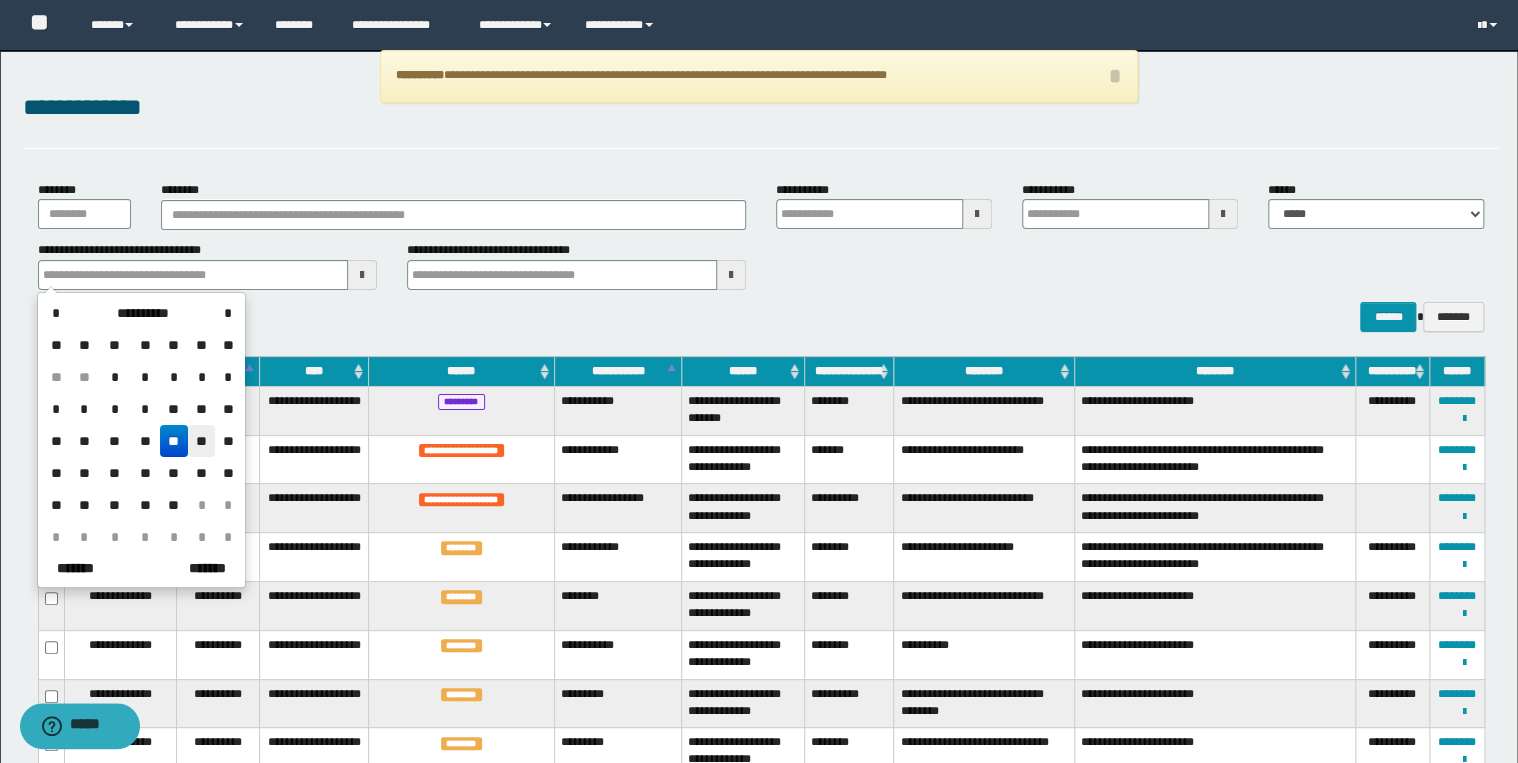 click on "**" at bounding box center (202, 441) 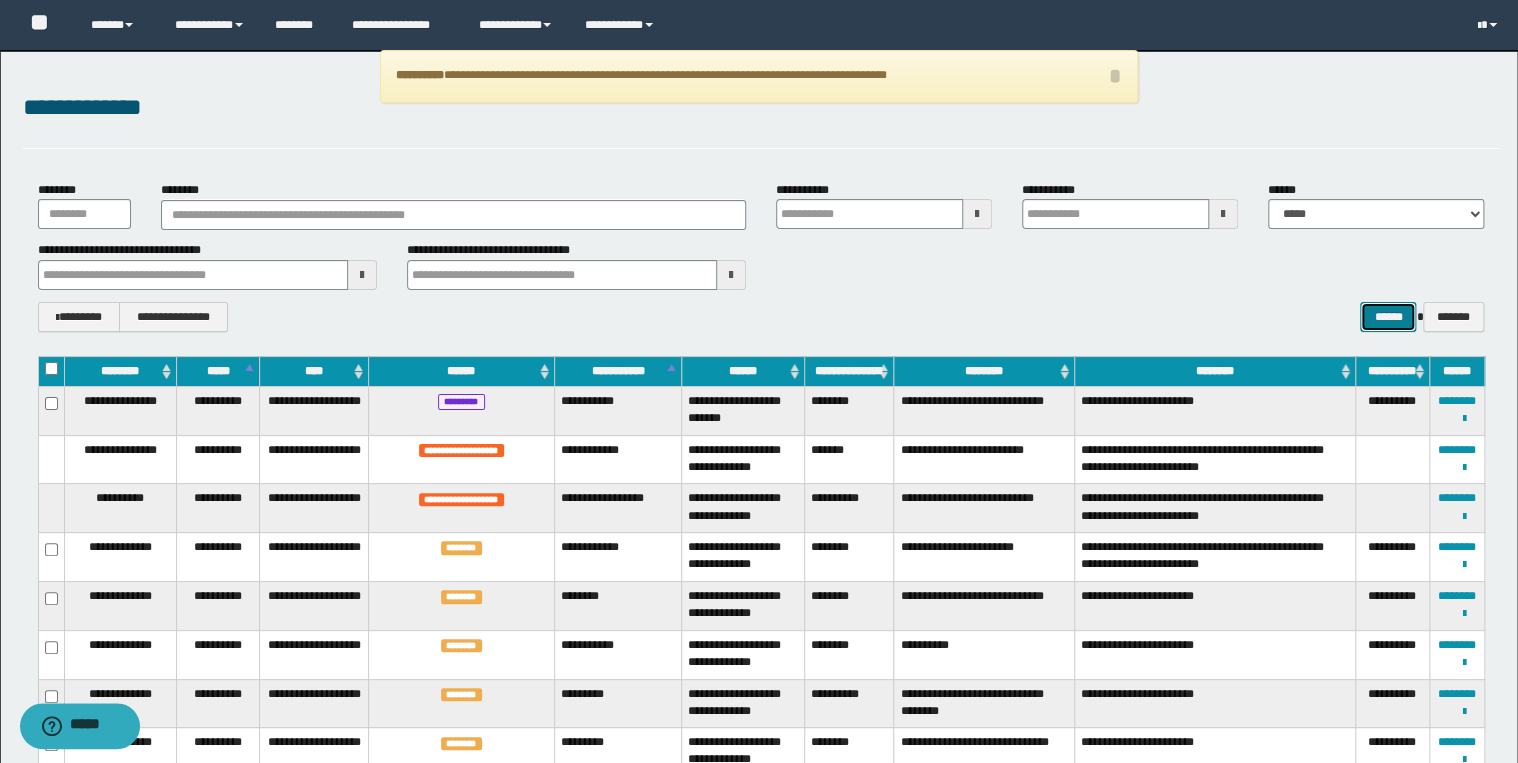 click on "******" at bounding box center [1388, 317] 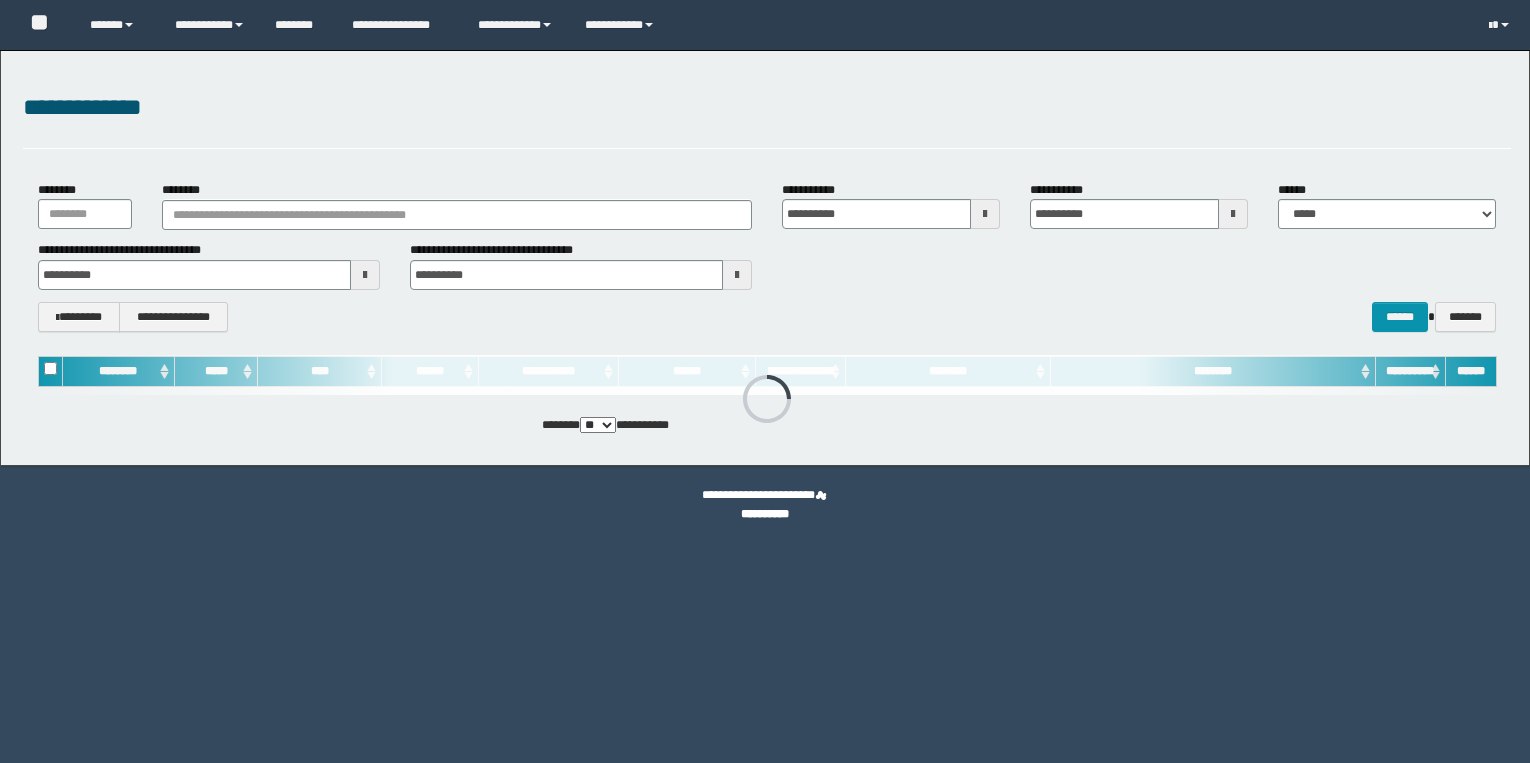scroll, scrollTop: 0, scrollLeft: 0, axis: both 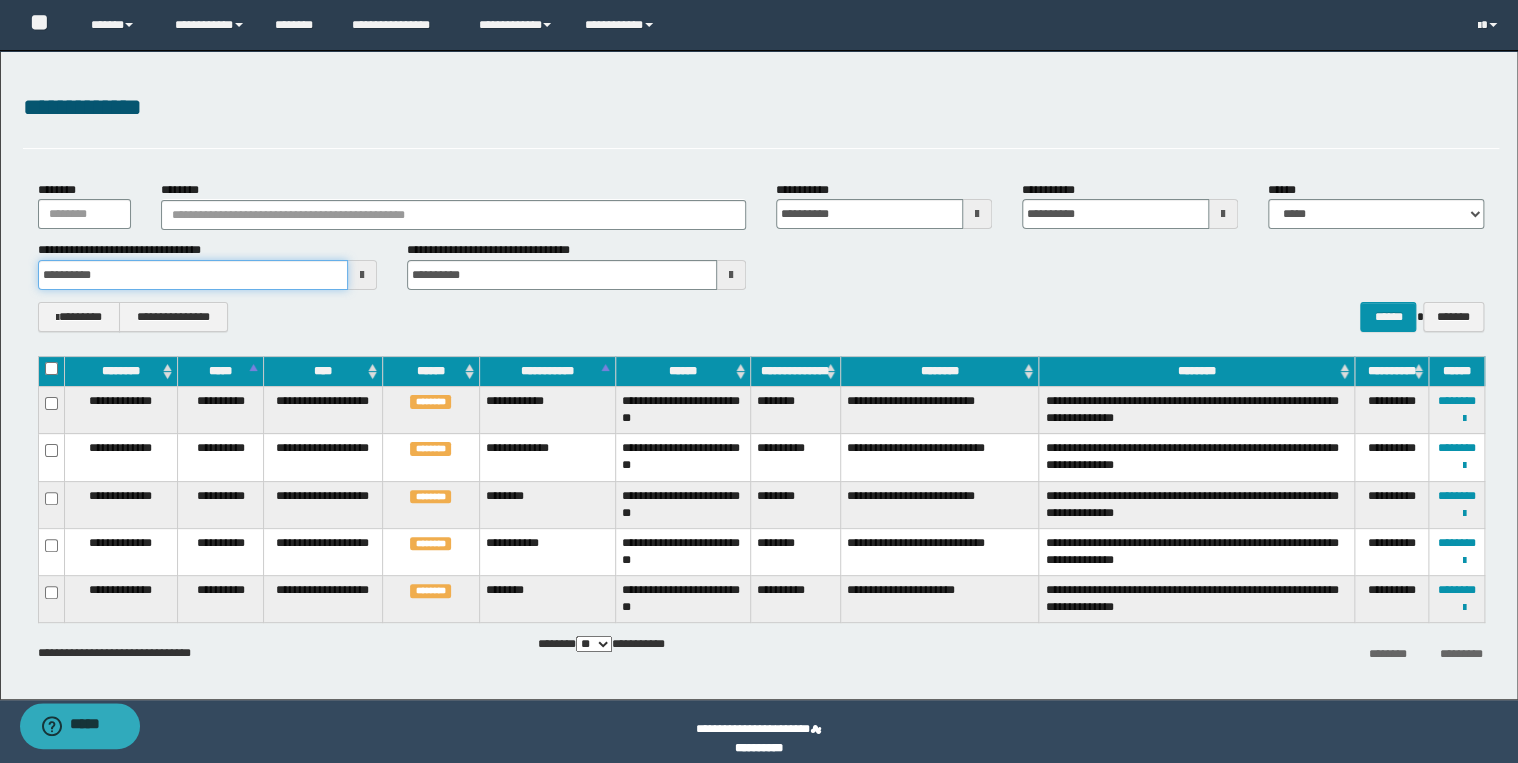 click on "**********" at bounding box center [193, 275] 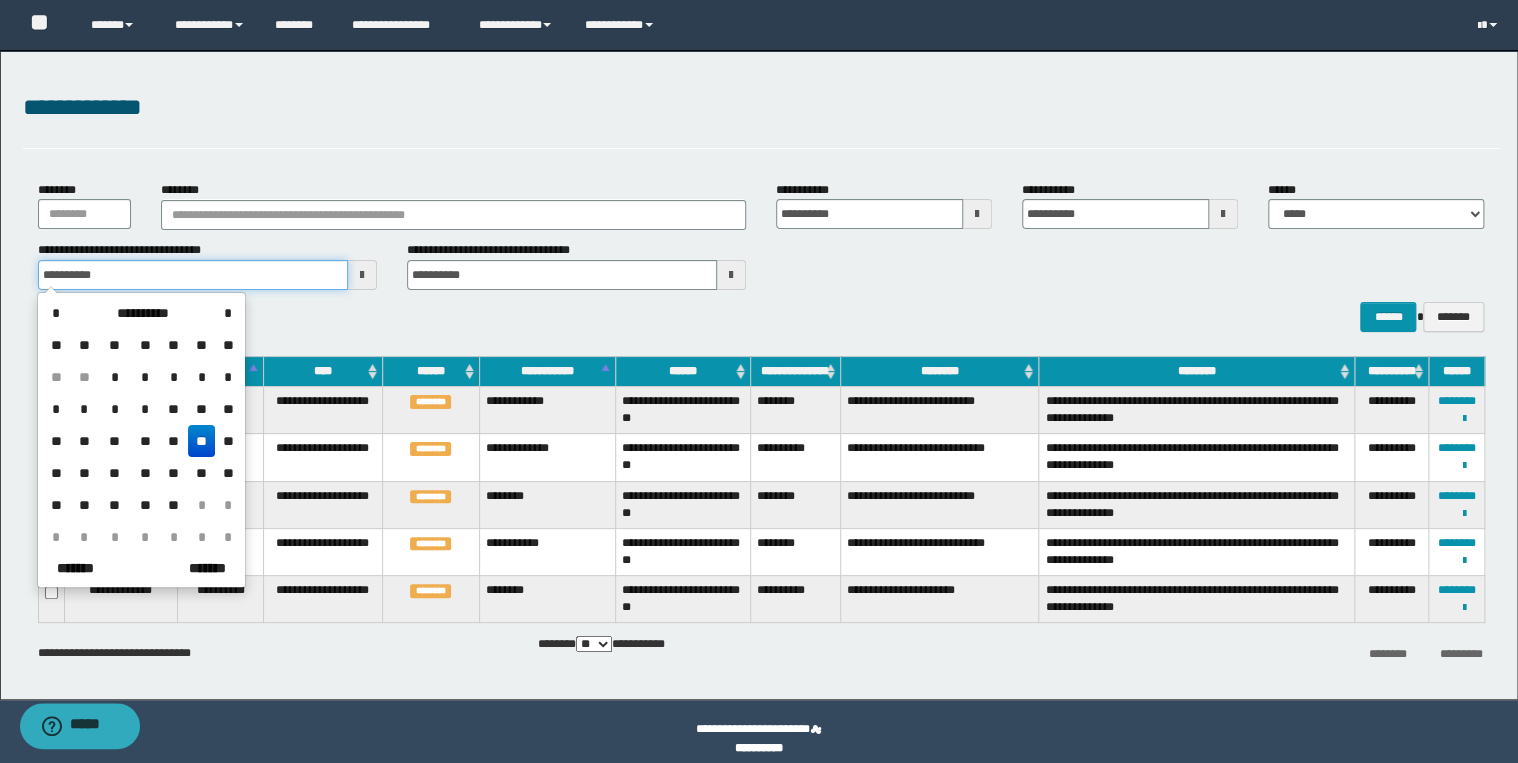 click on "**********" at bounding box center (193, 275) 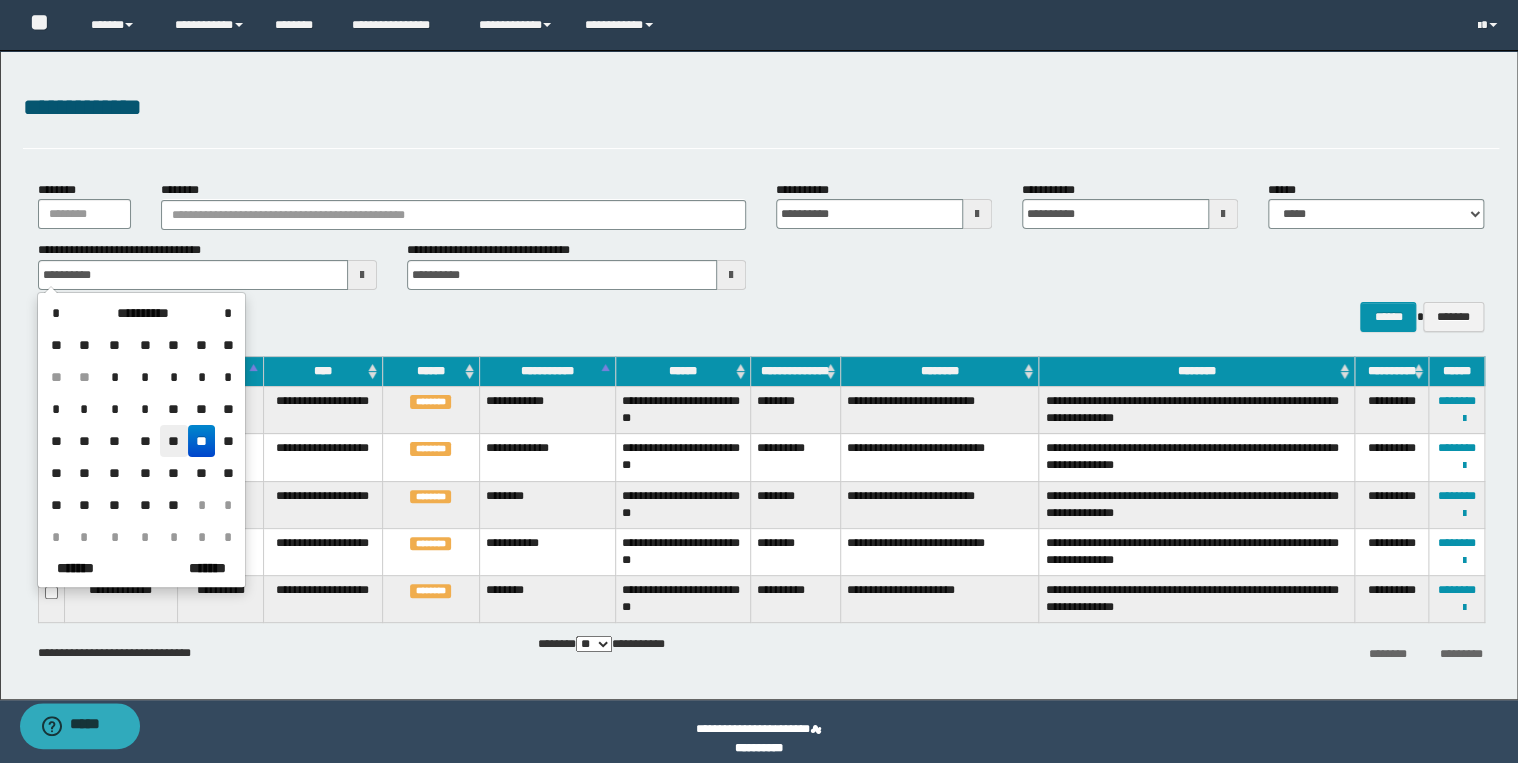 drag, startPoint x: 155, startPoint y: 451, endPoint x: 170, endPoint y: 445, distance: 16.155495 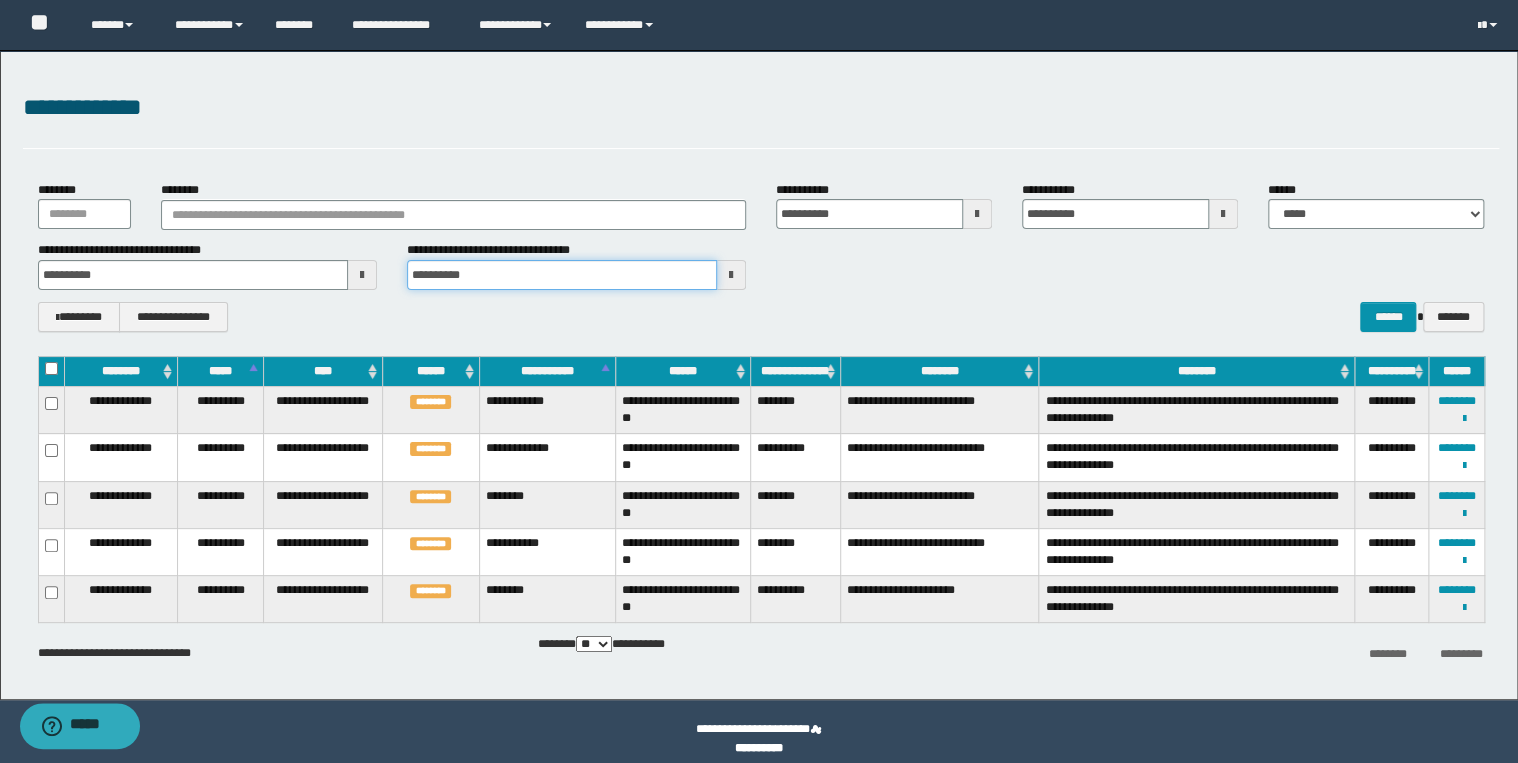 click on "**********" at bounding box center [562, 275] 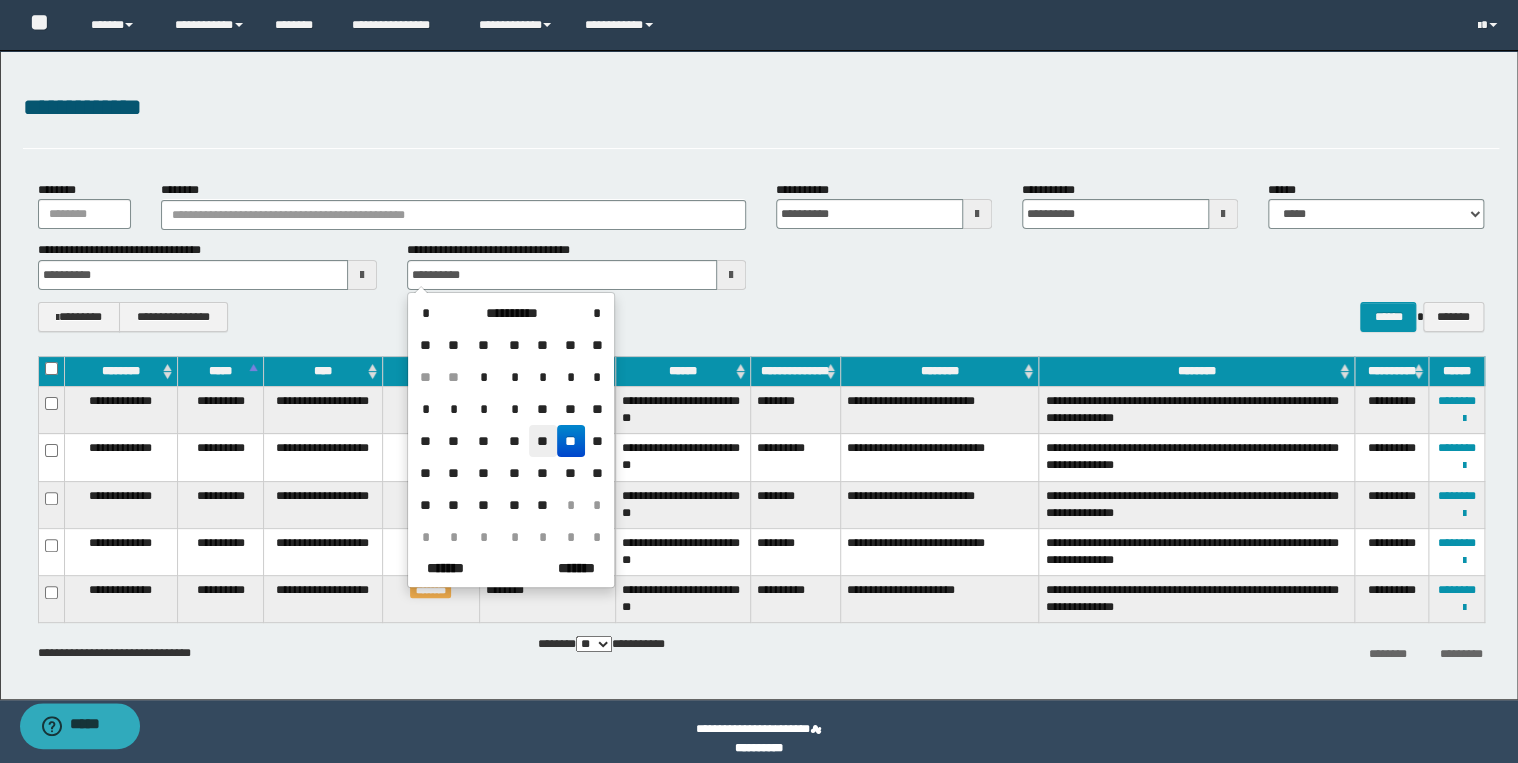 click on "**" at bounding box center (543, 441) 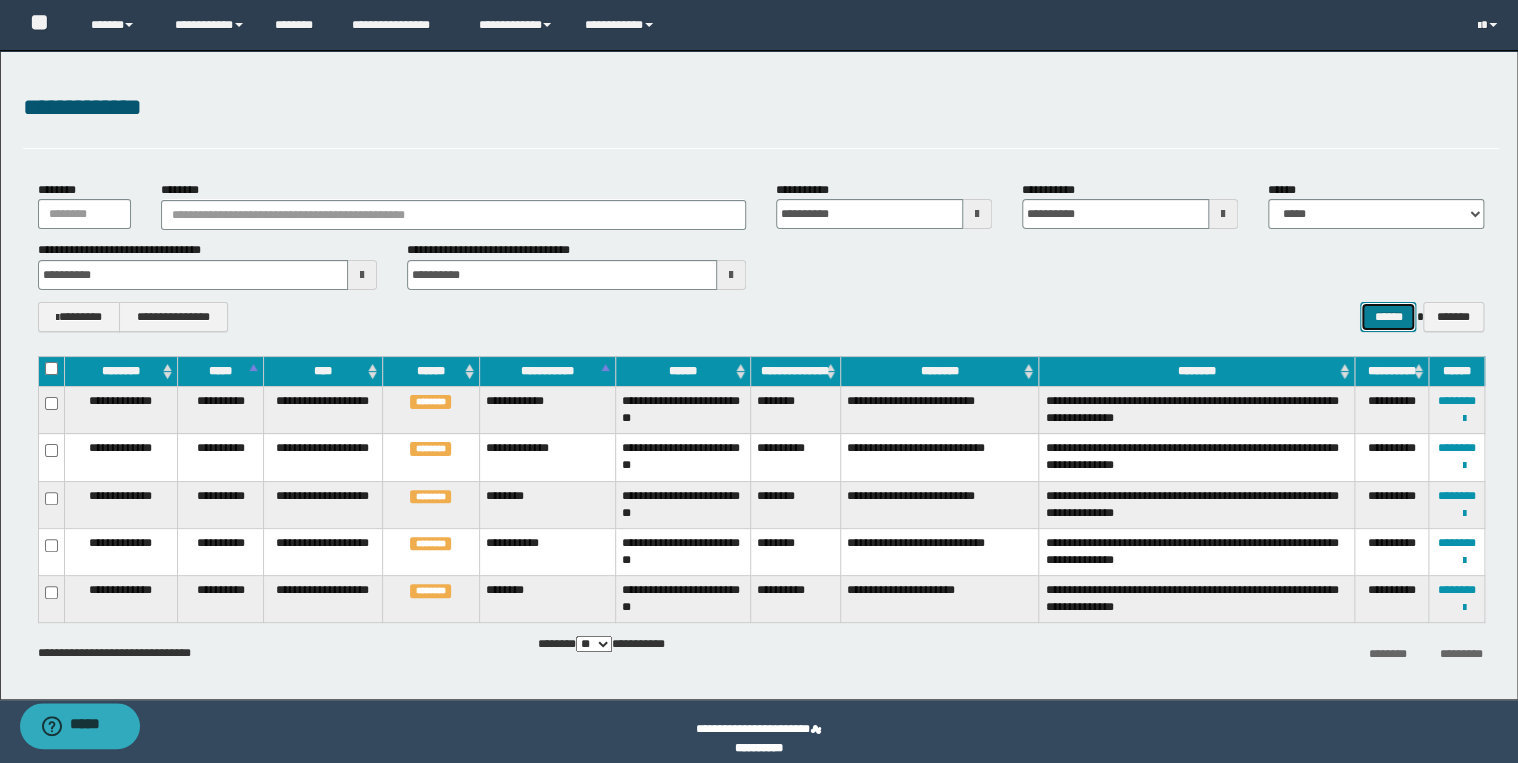 click on "******" at bounding box center (1388, 317) 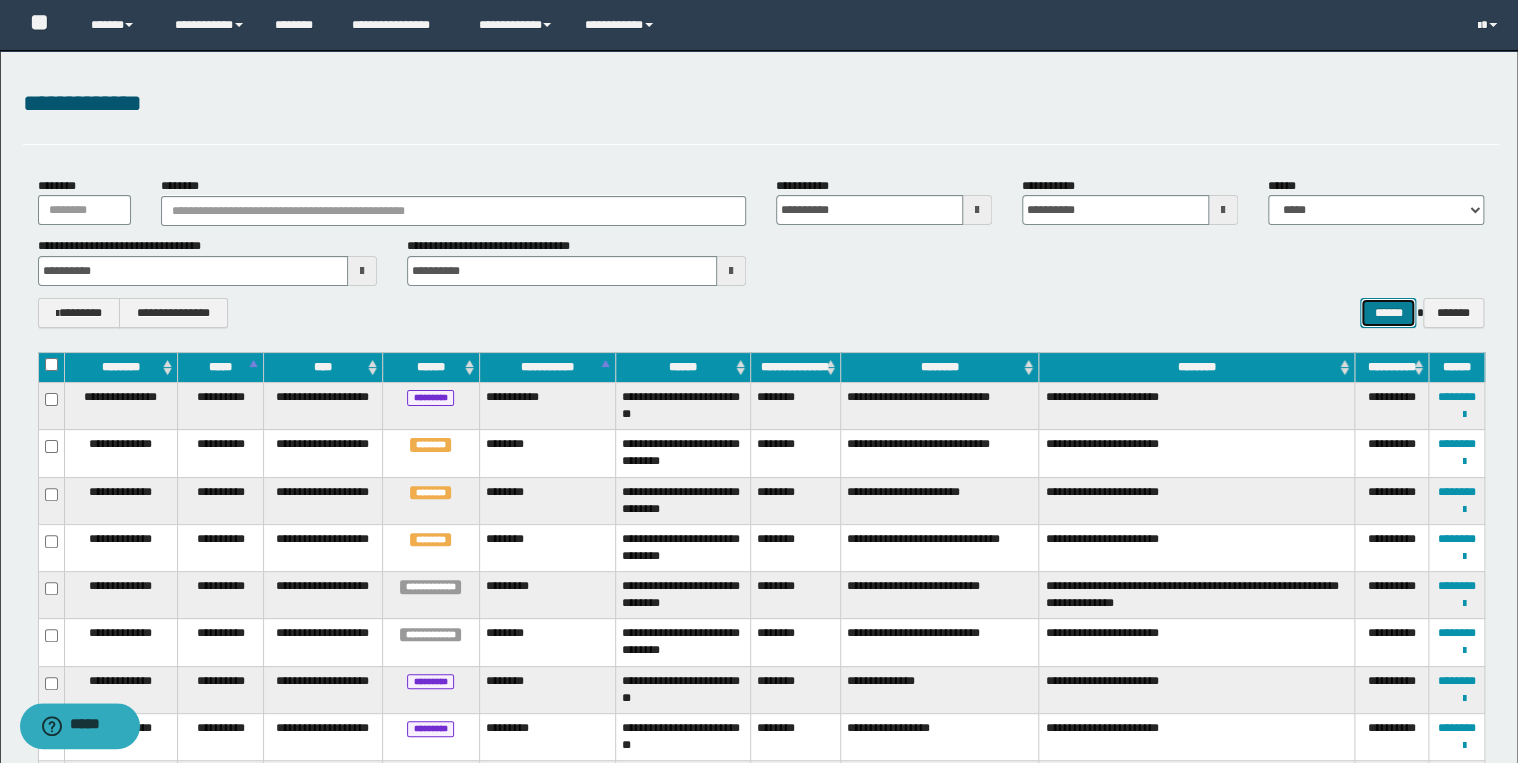 scroll, scrollTop: 0, scrollLeft: 0, axis: both 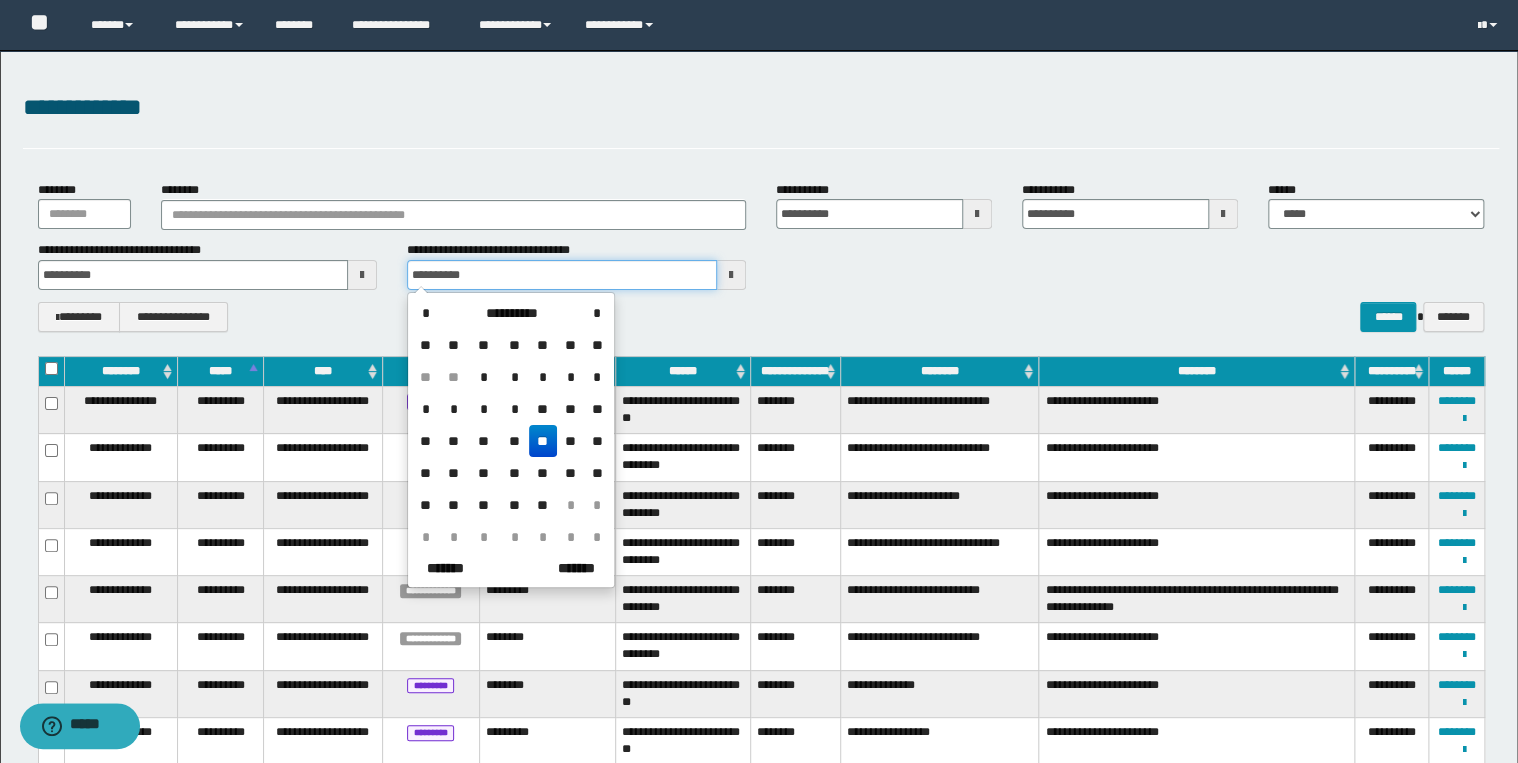 click on "**********" at bounding box center [562, 275] 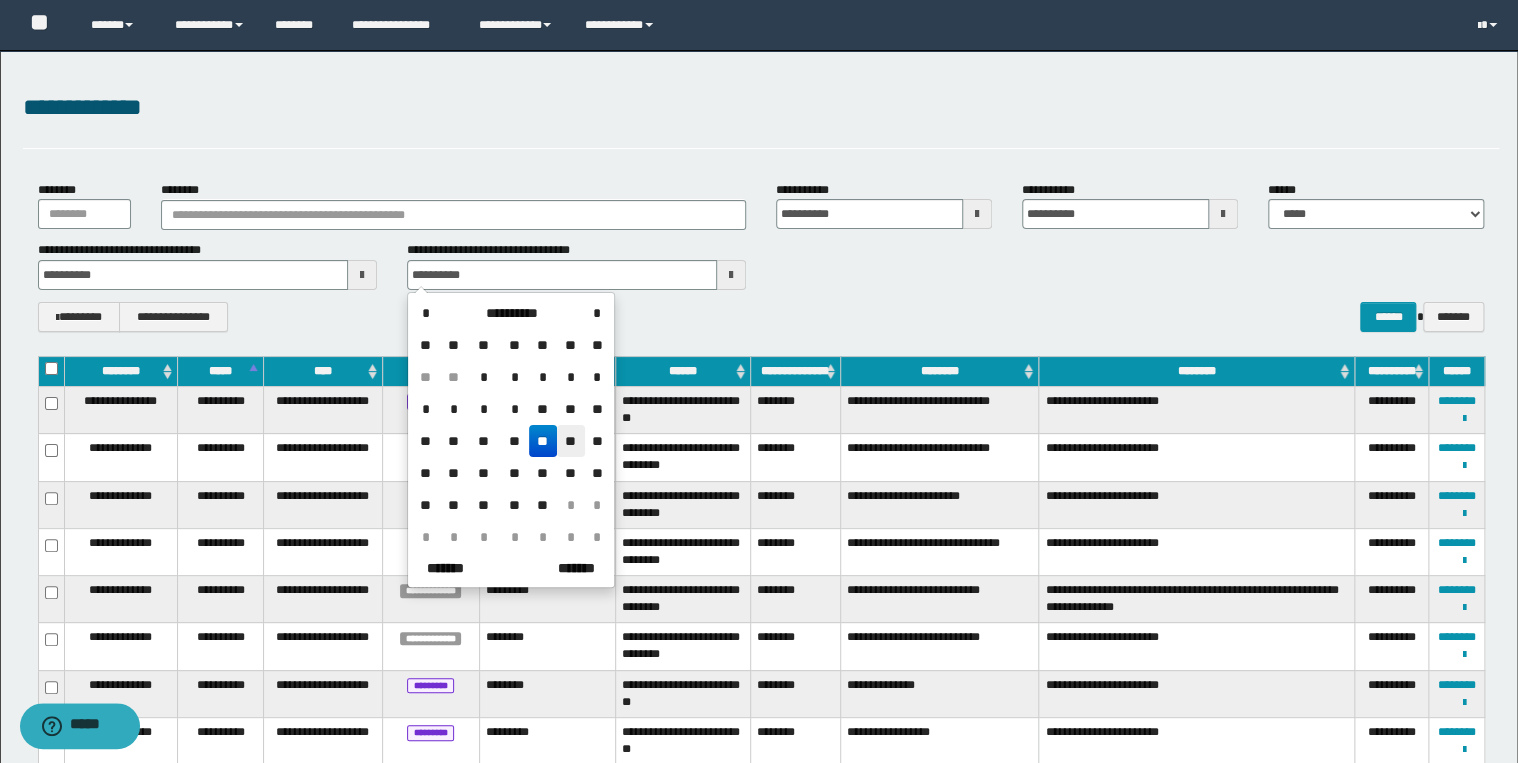click on "**" at bounding box center [571, 441] 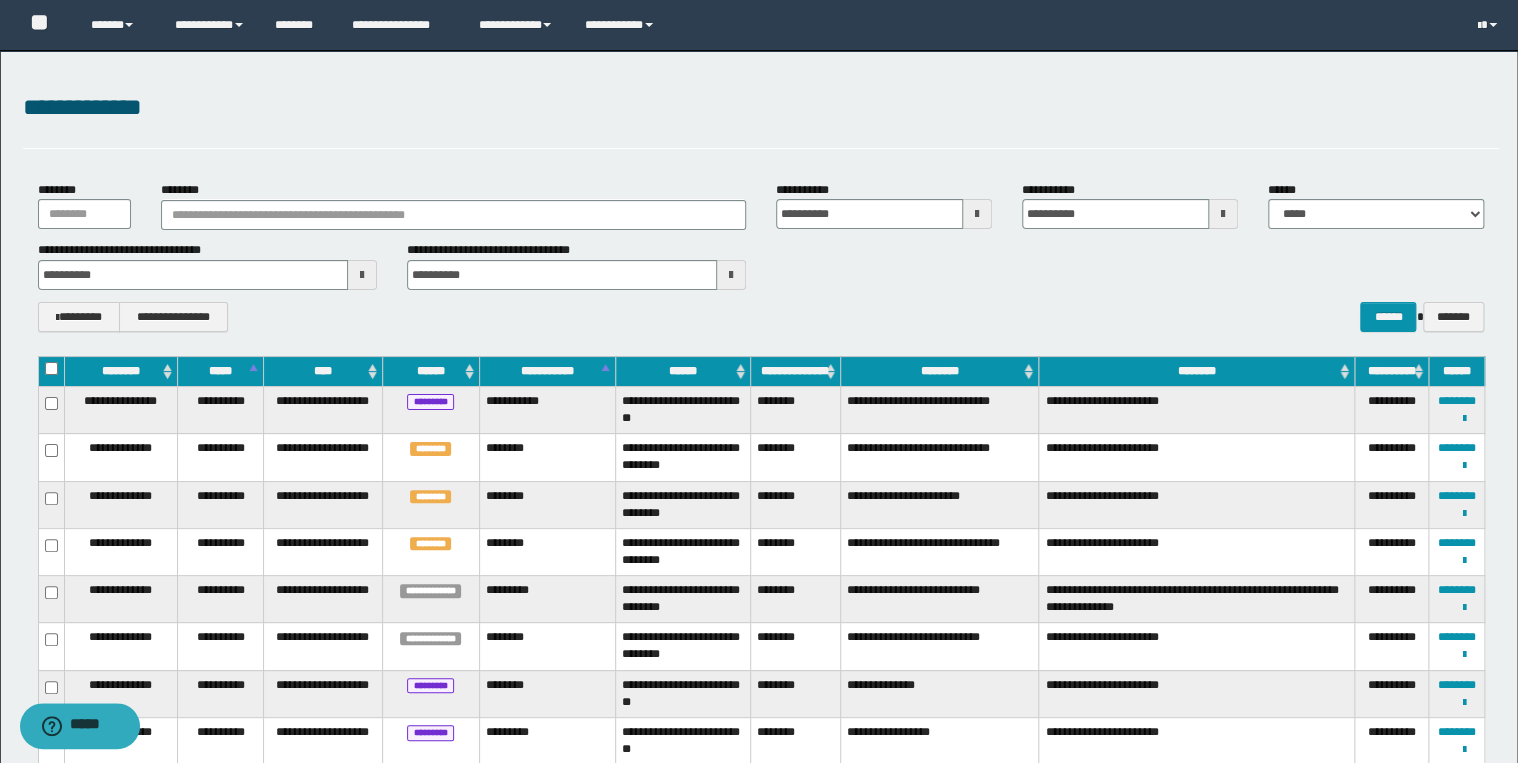 click on "**********" at bounding box center [761, 256] 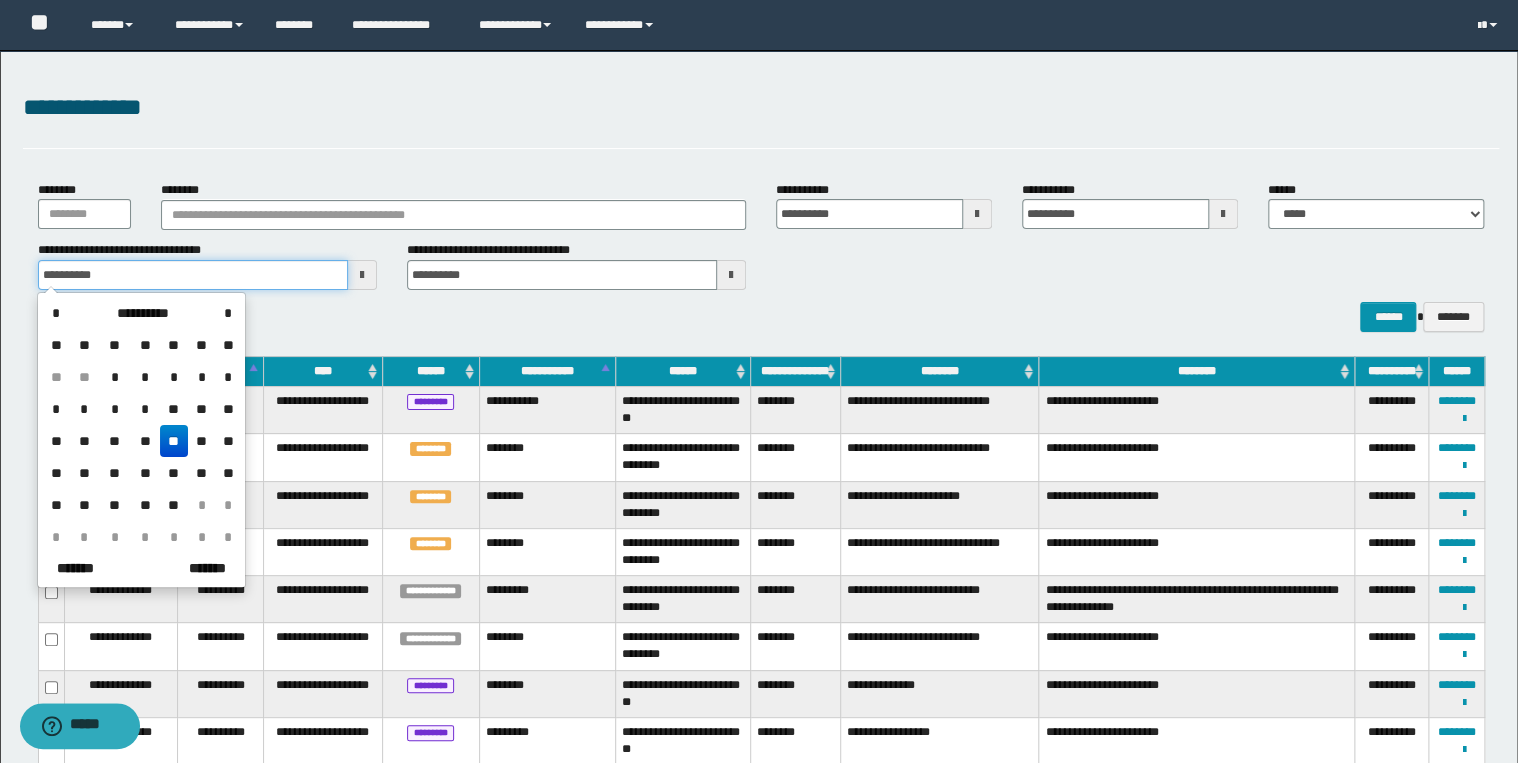 click on "**********" at bounding box center (193, 275) 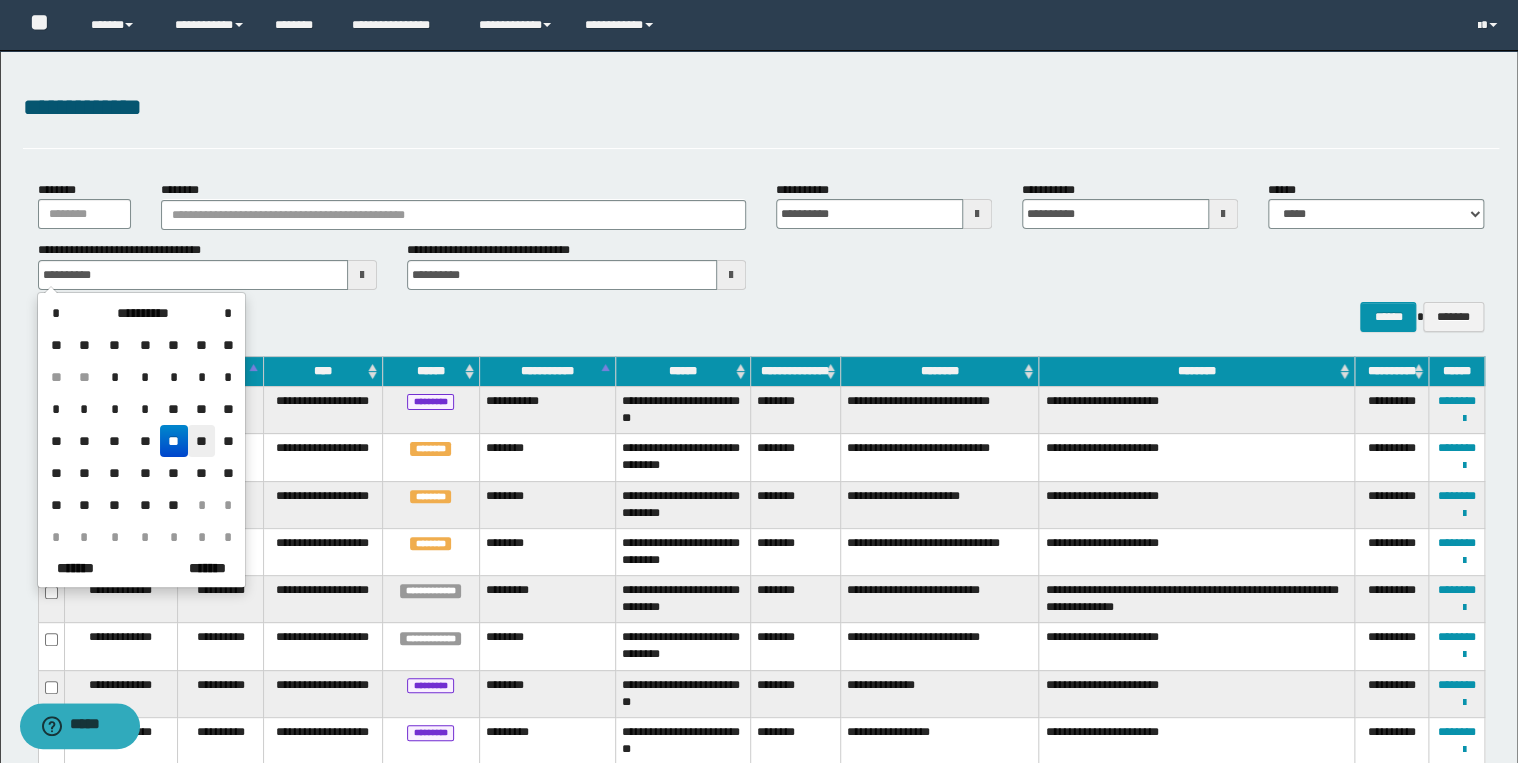 click on "**" at bounding box center [202, 441] 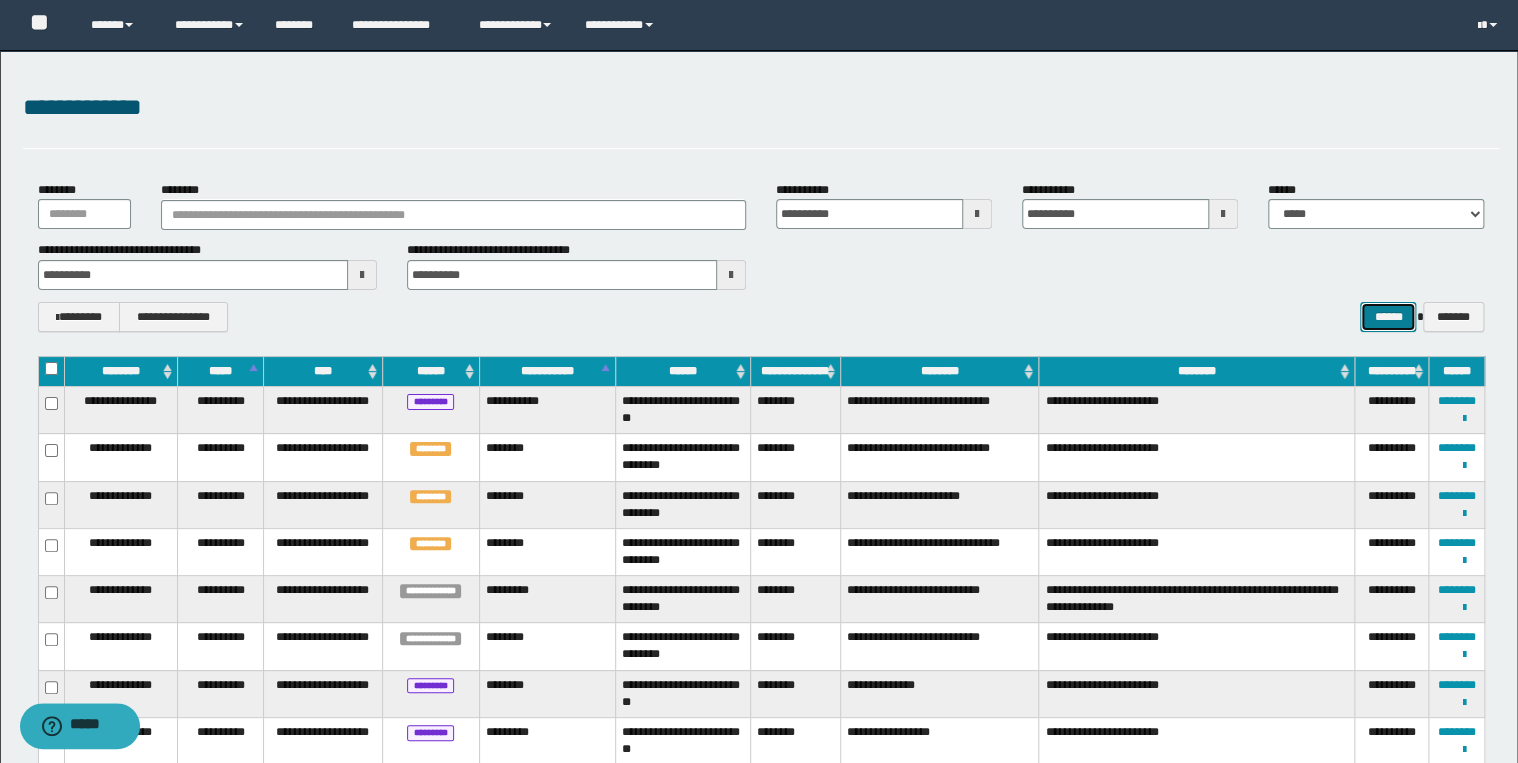 click on "******" at bounding box center [1388, 317] 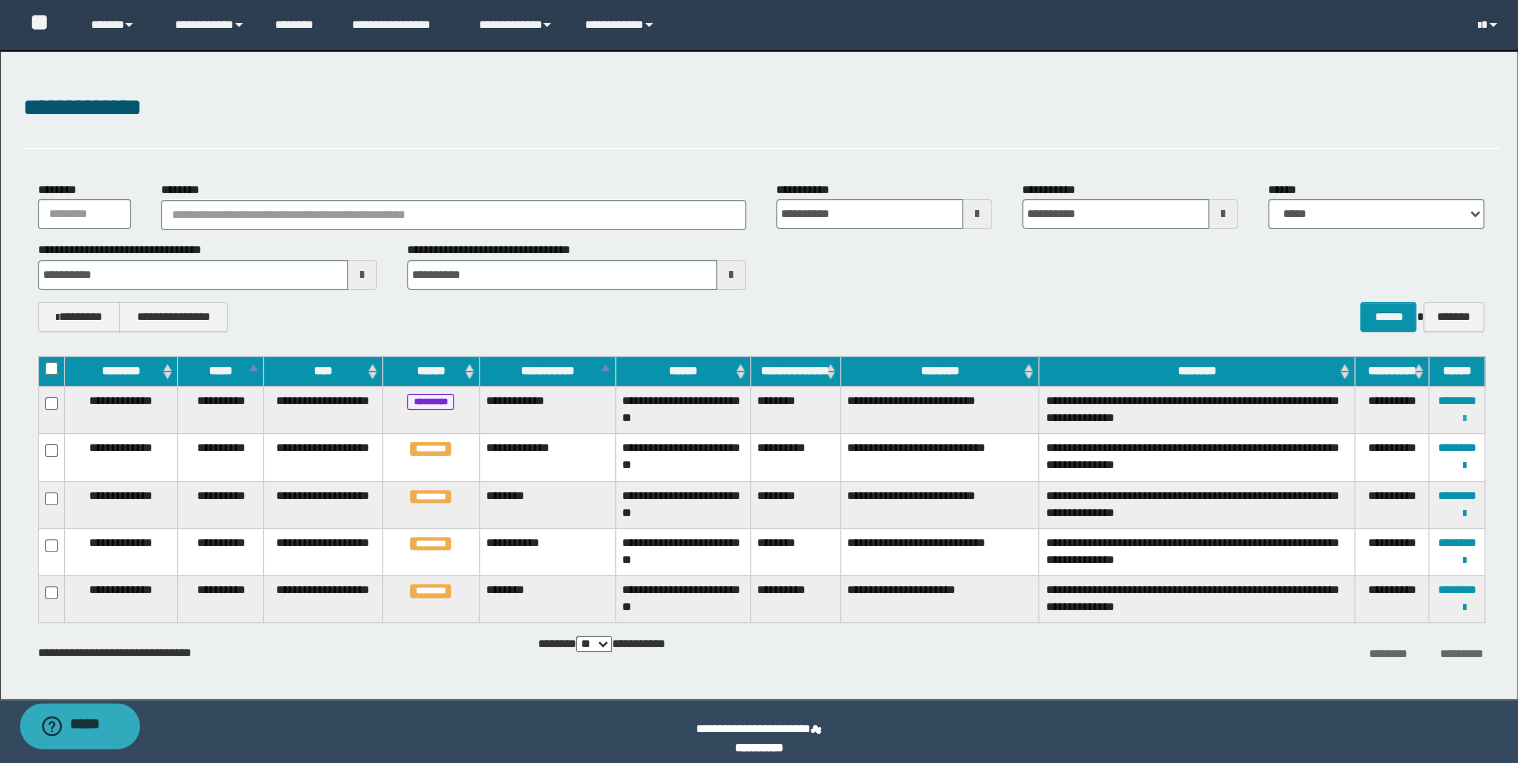 click at bounding box center [1464, 419] 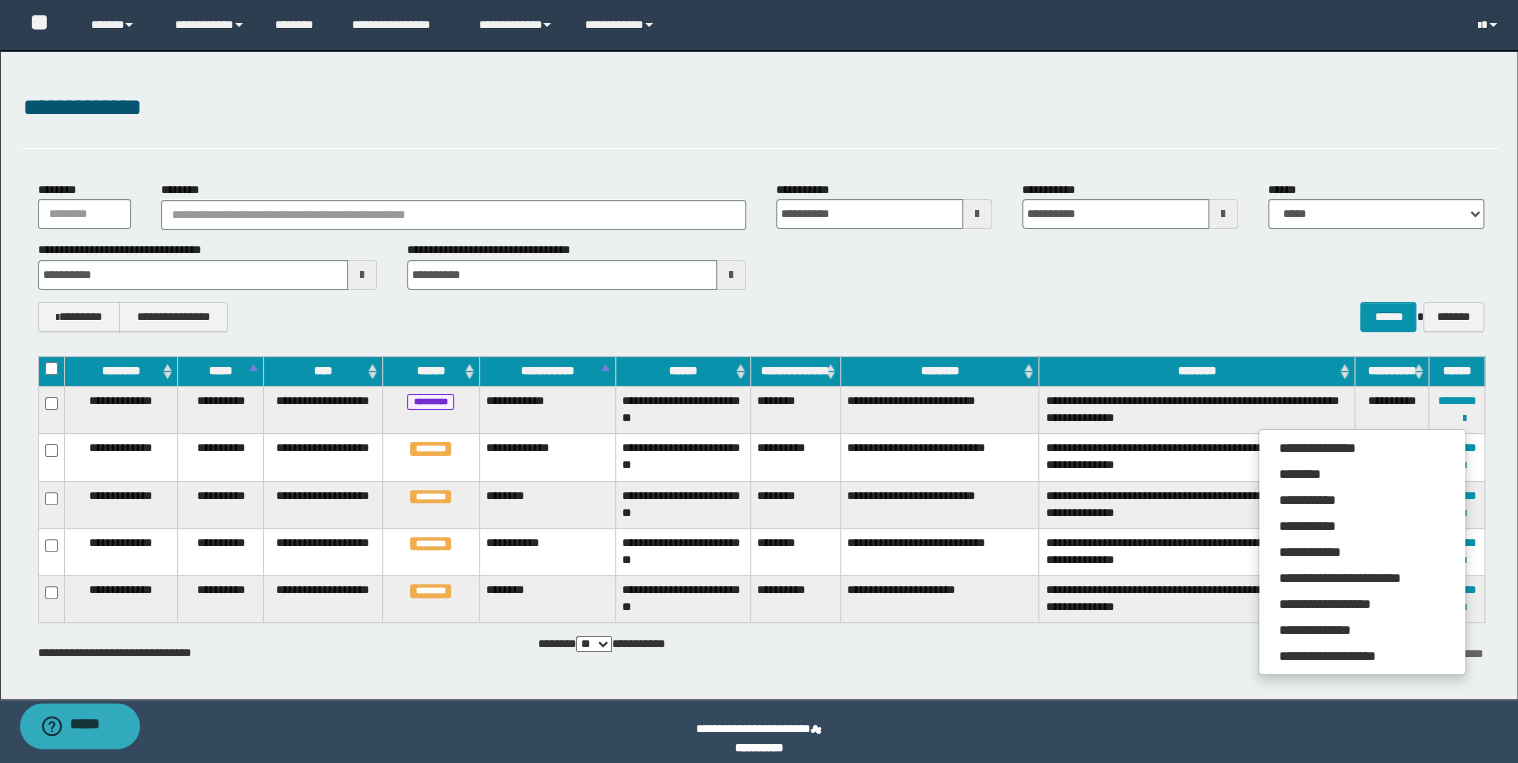 click on "**********" at bounding box center (761, 119) 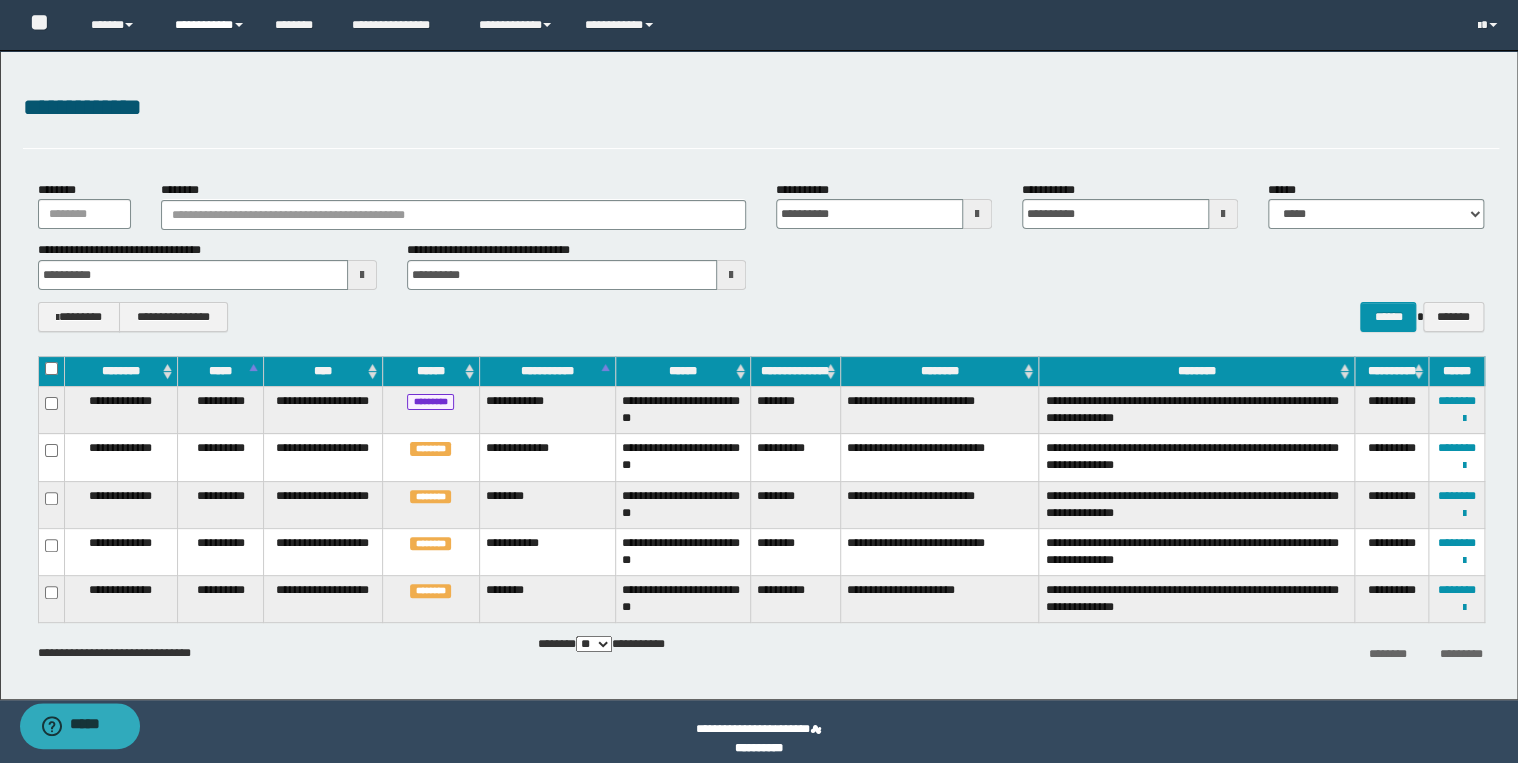click on "**********" at bounding box center (210, 25) 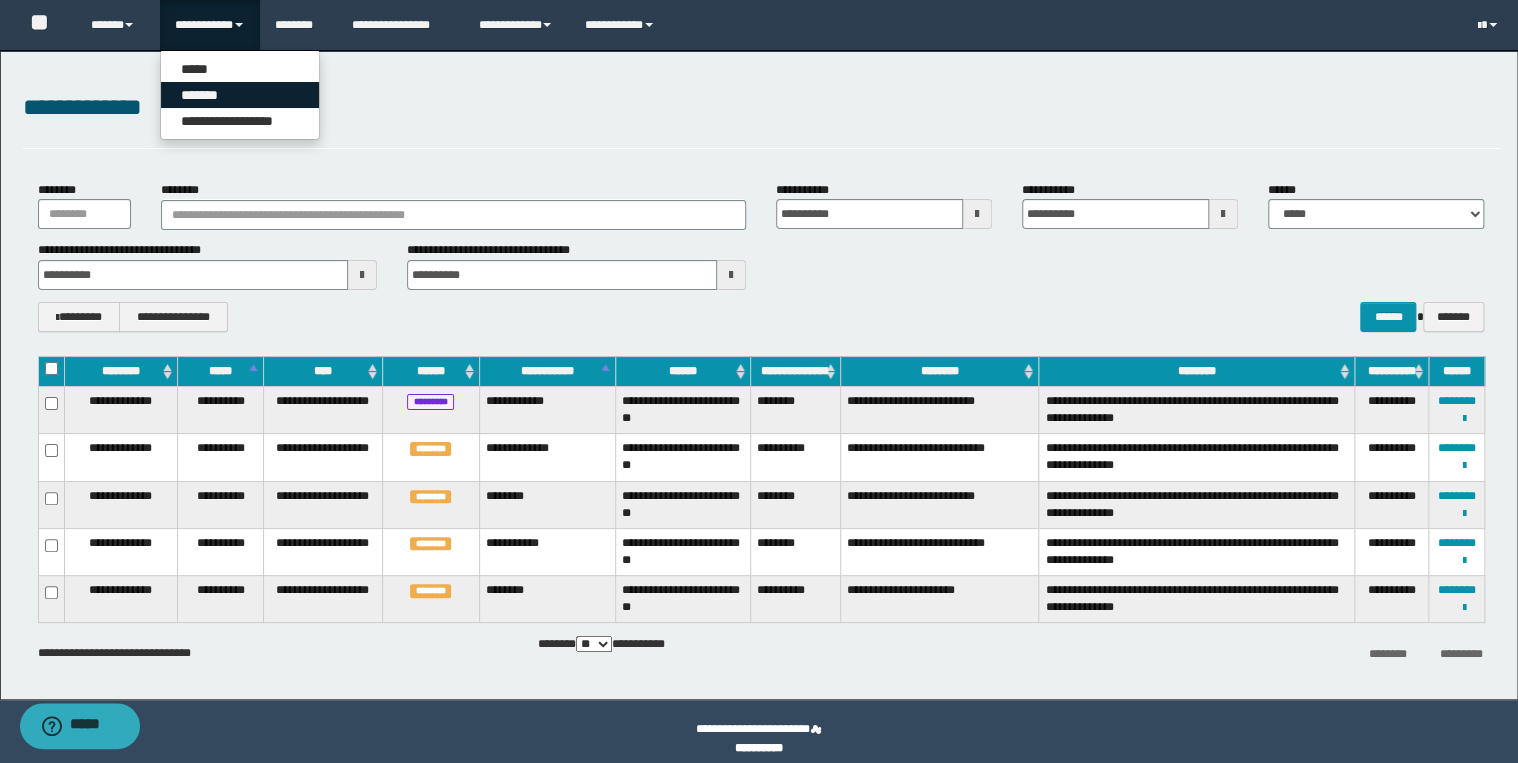 click on "*******" at bounding box center (240, 95) 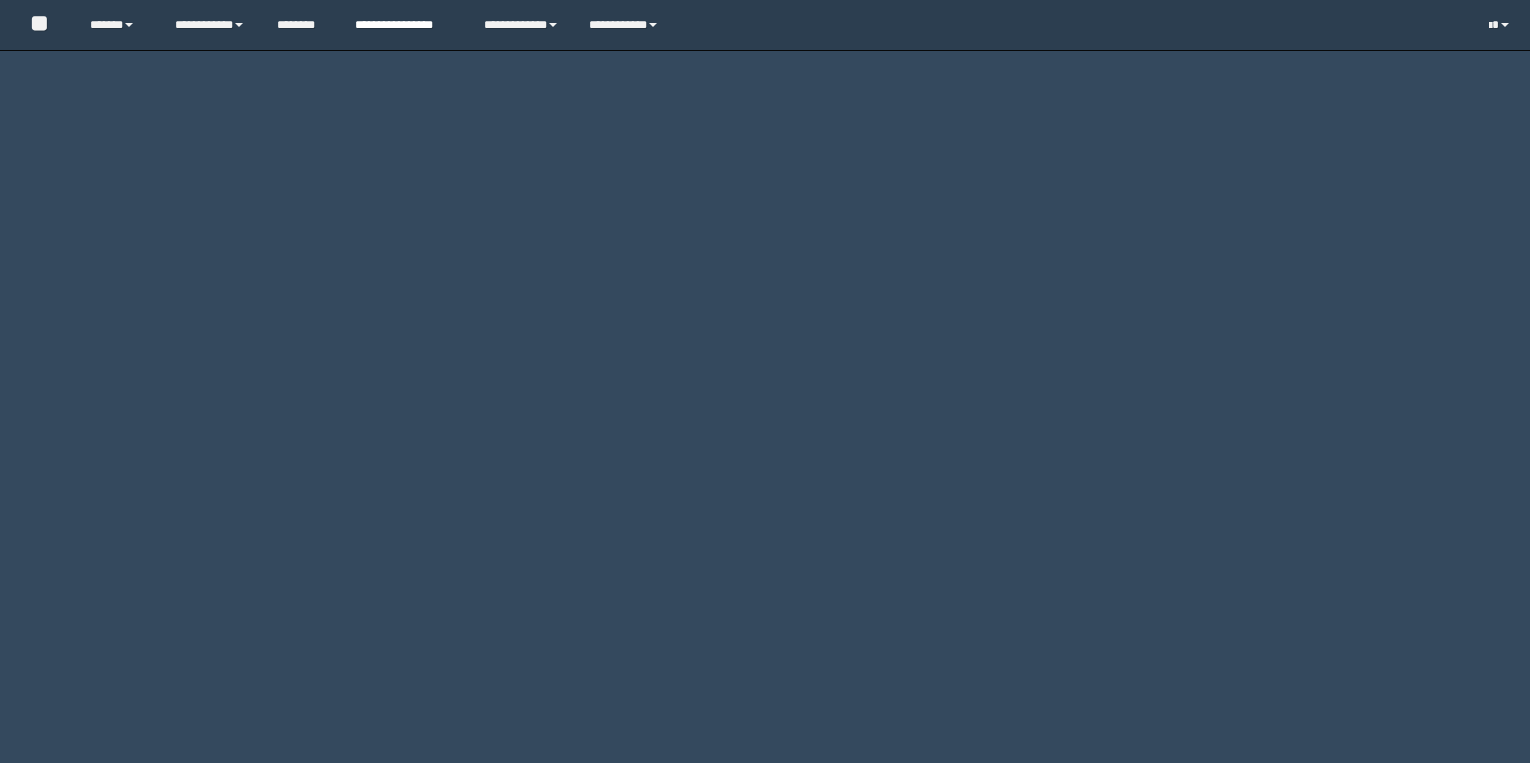 scroll, scrollTop: 0, scrollLeft: 0, axis: both 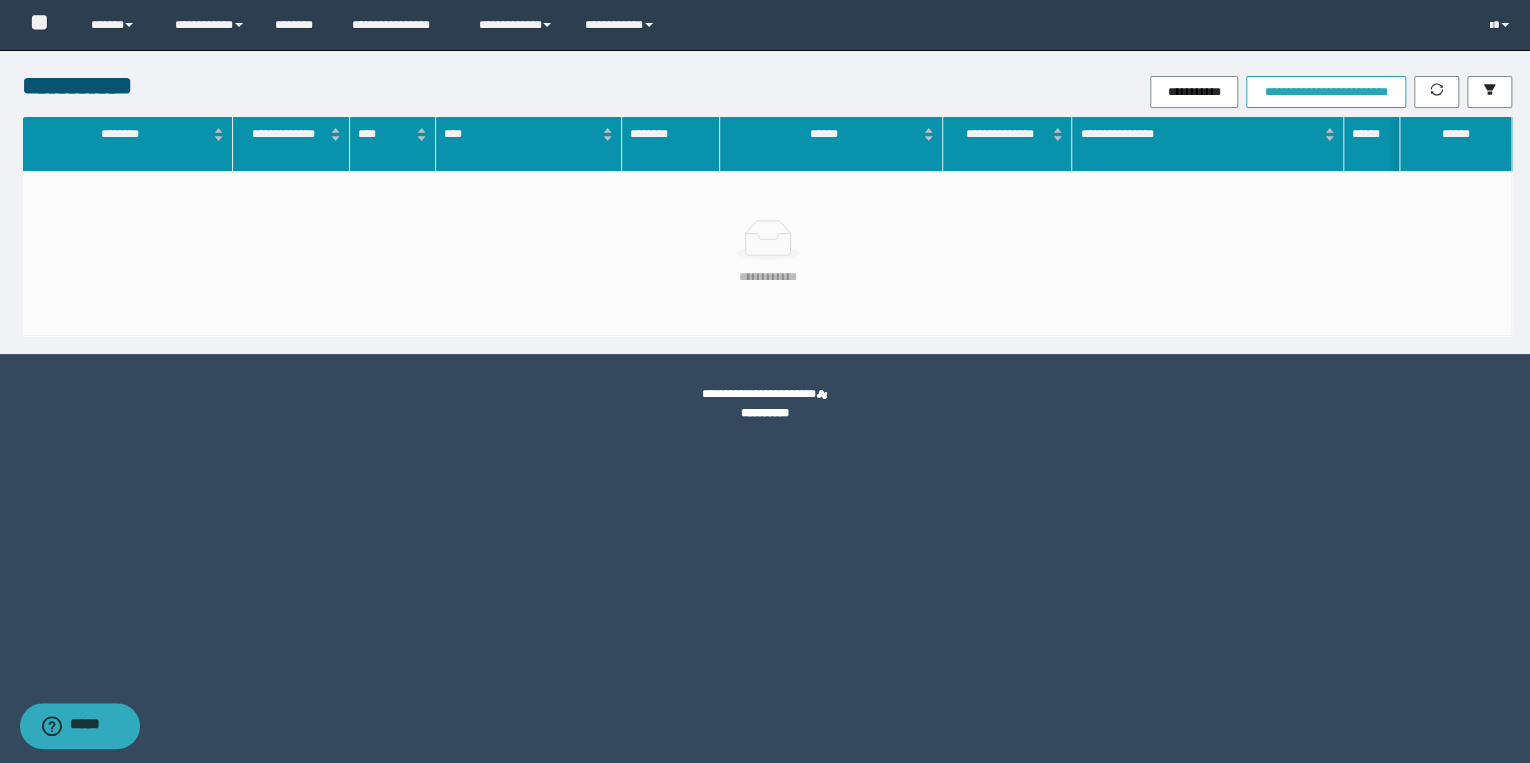 click on "**********" at bounding box center [1325, 92] 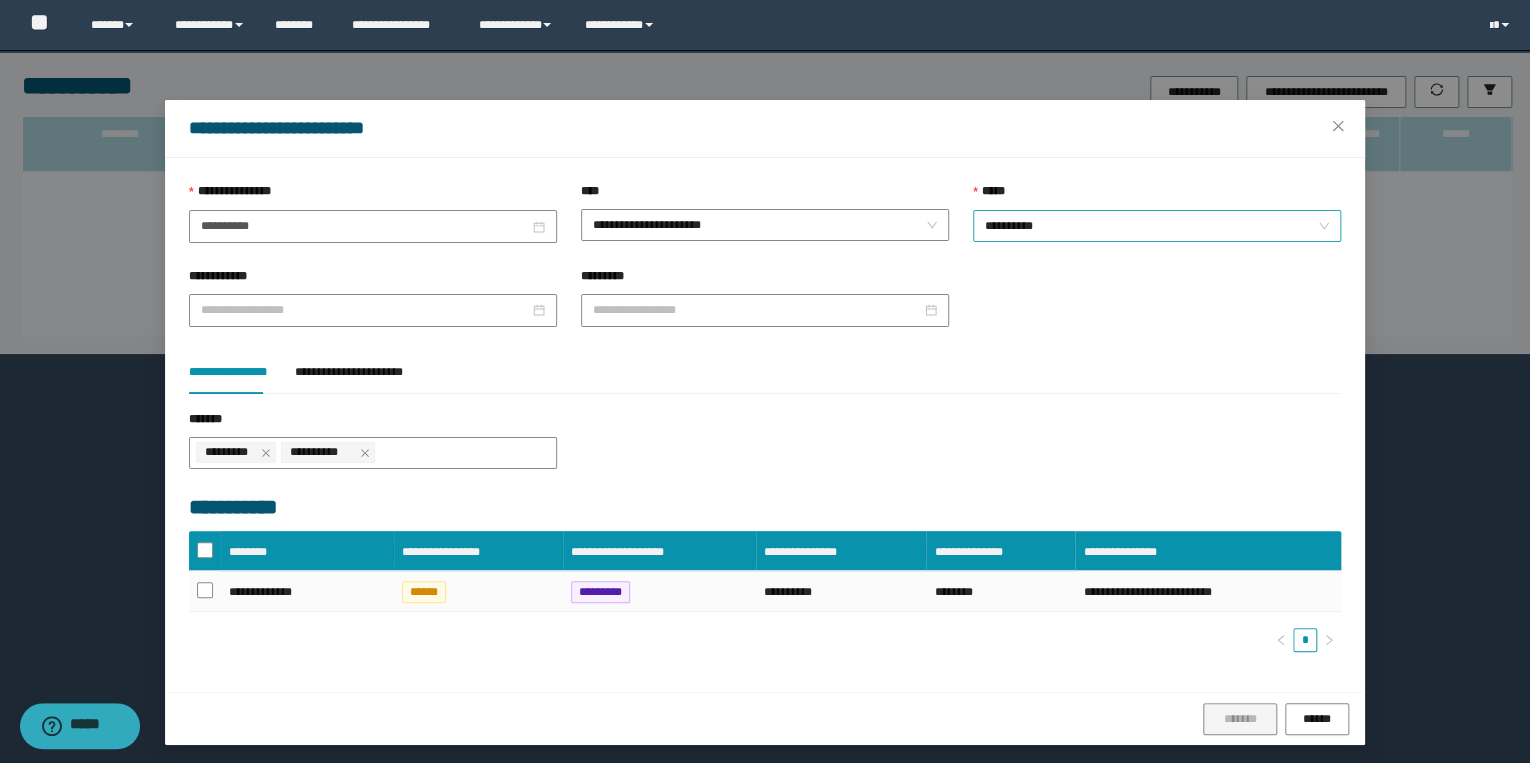 click on "**********" at bounding box center (1157, 226) 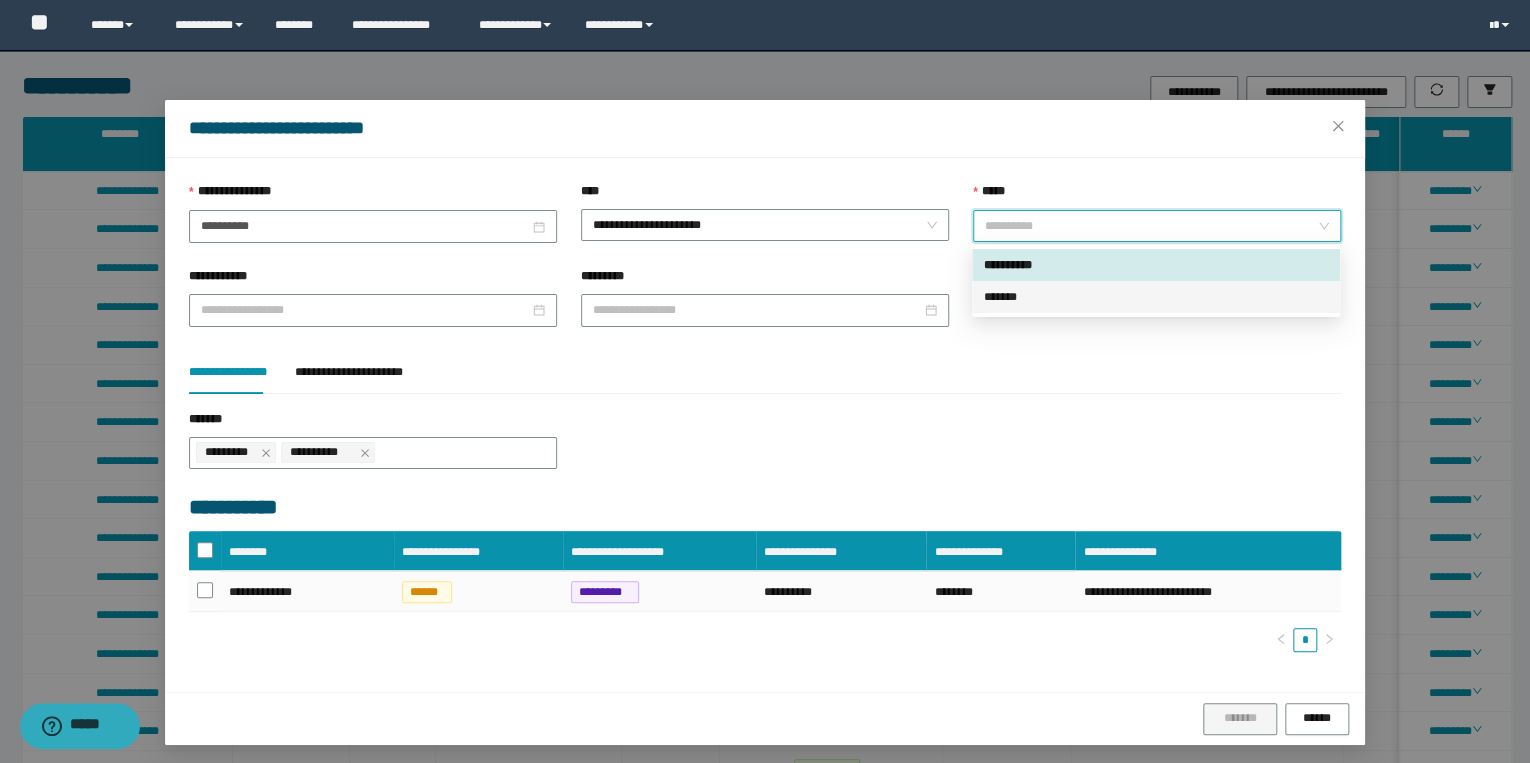 click on "*******" at bounding box center [1156, 297] 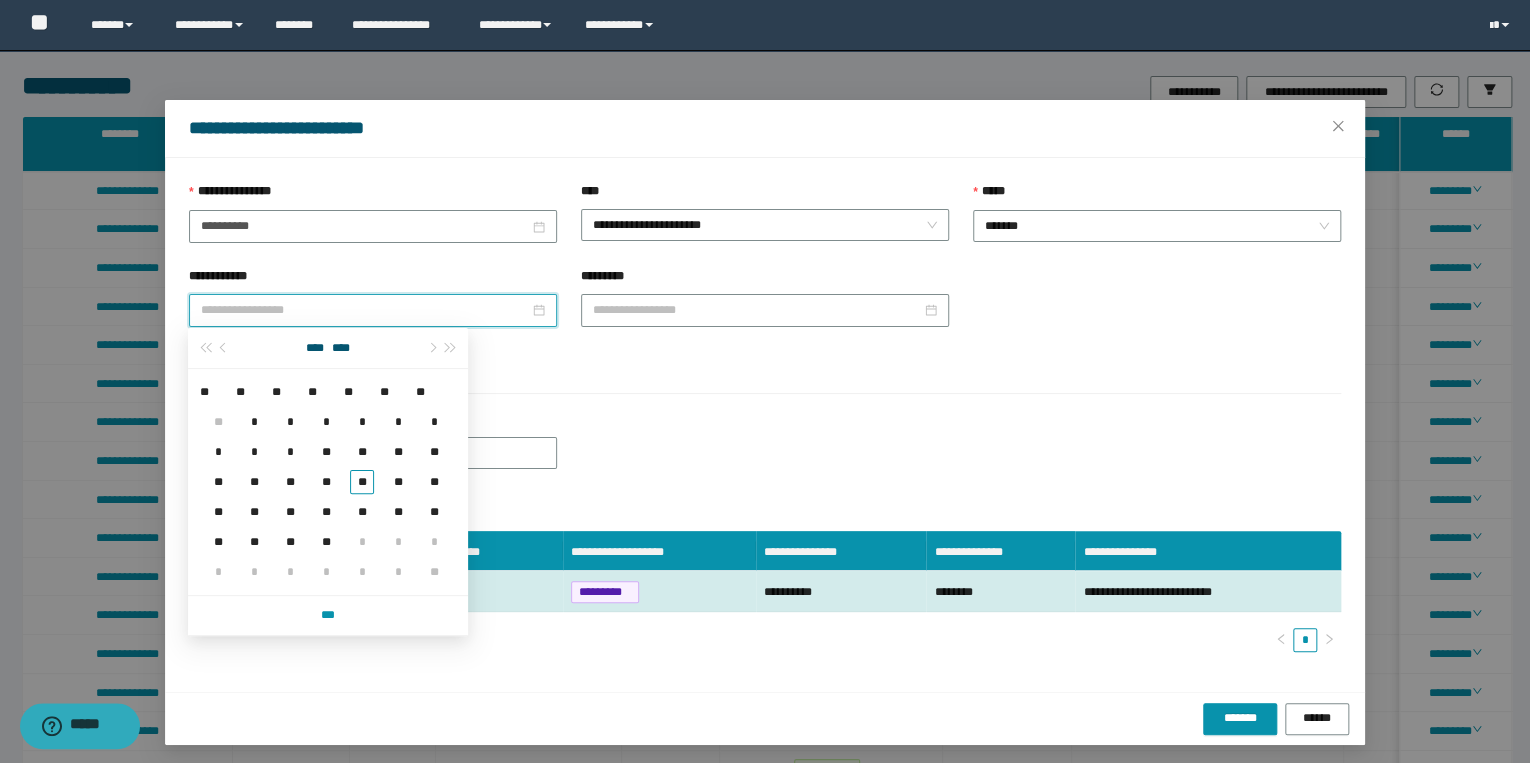 click on "**********" at bounding box center (365, 310) 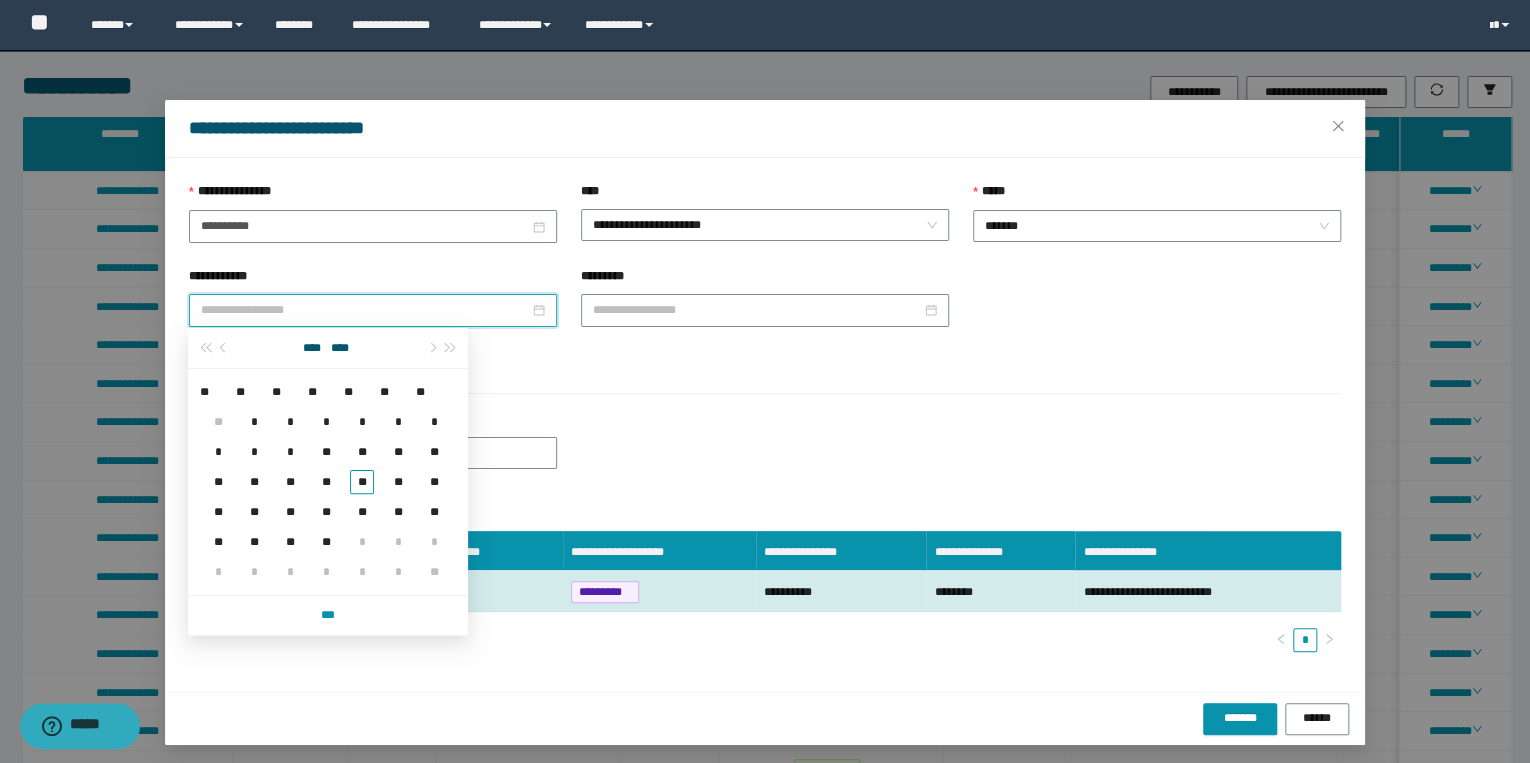 click on "**********" at bounding box center [365, 310] 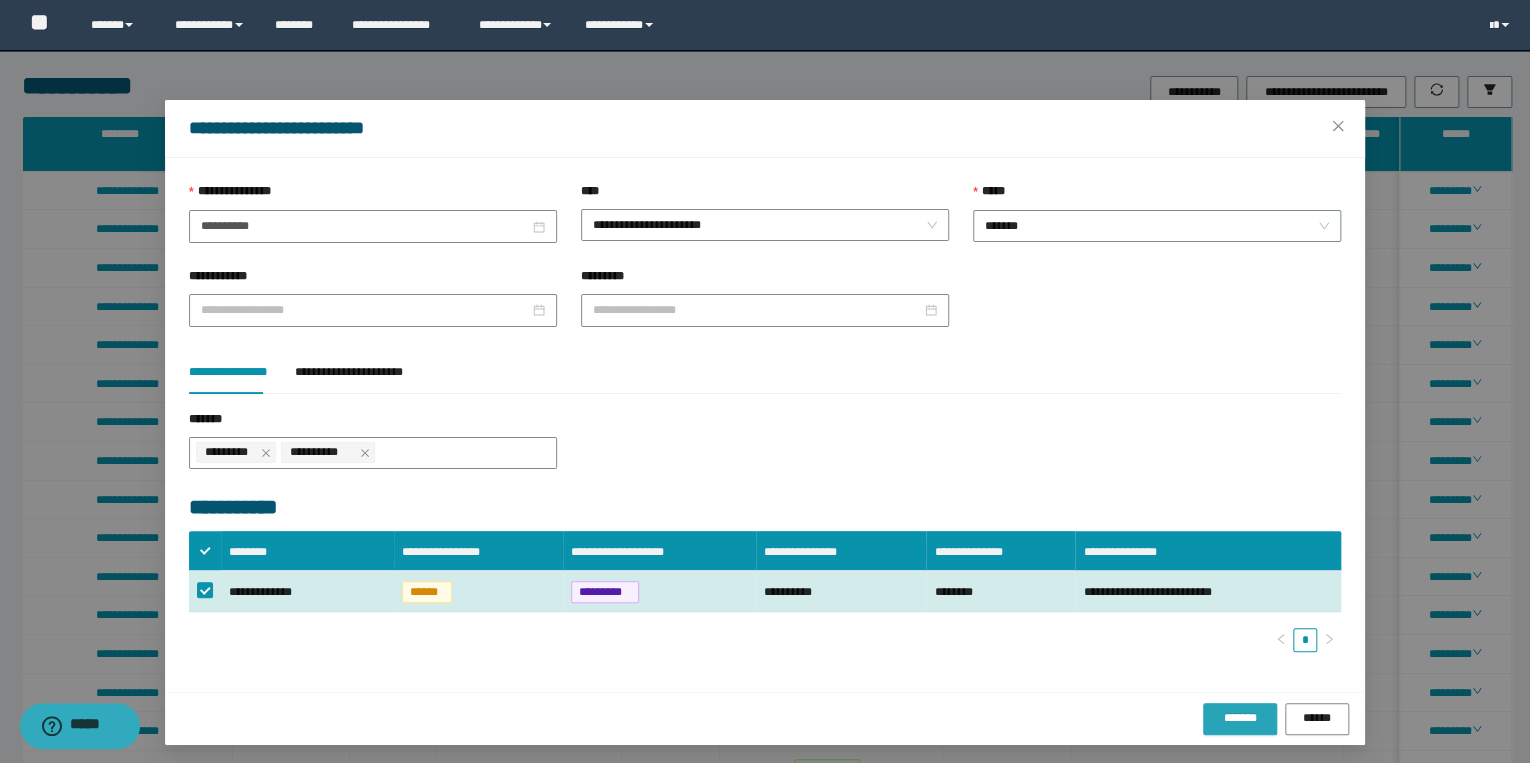 drag, startPoint x: 1226, startPoint y: 708, endPoint x: 1139, endPoint y: 412, distance: 308.52066 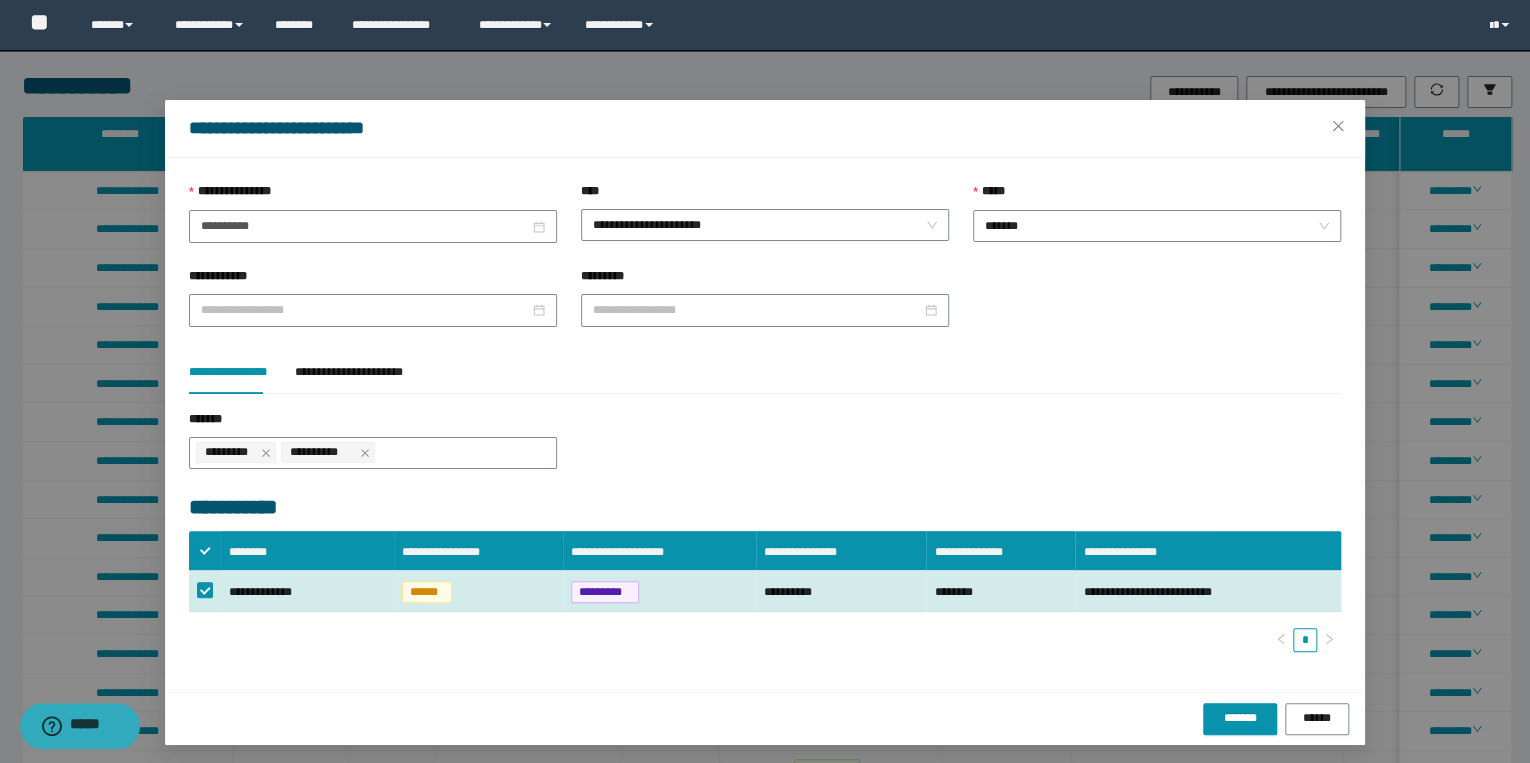 click on "**********" at bounding box center [765, 451] 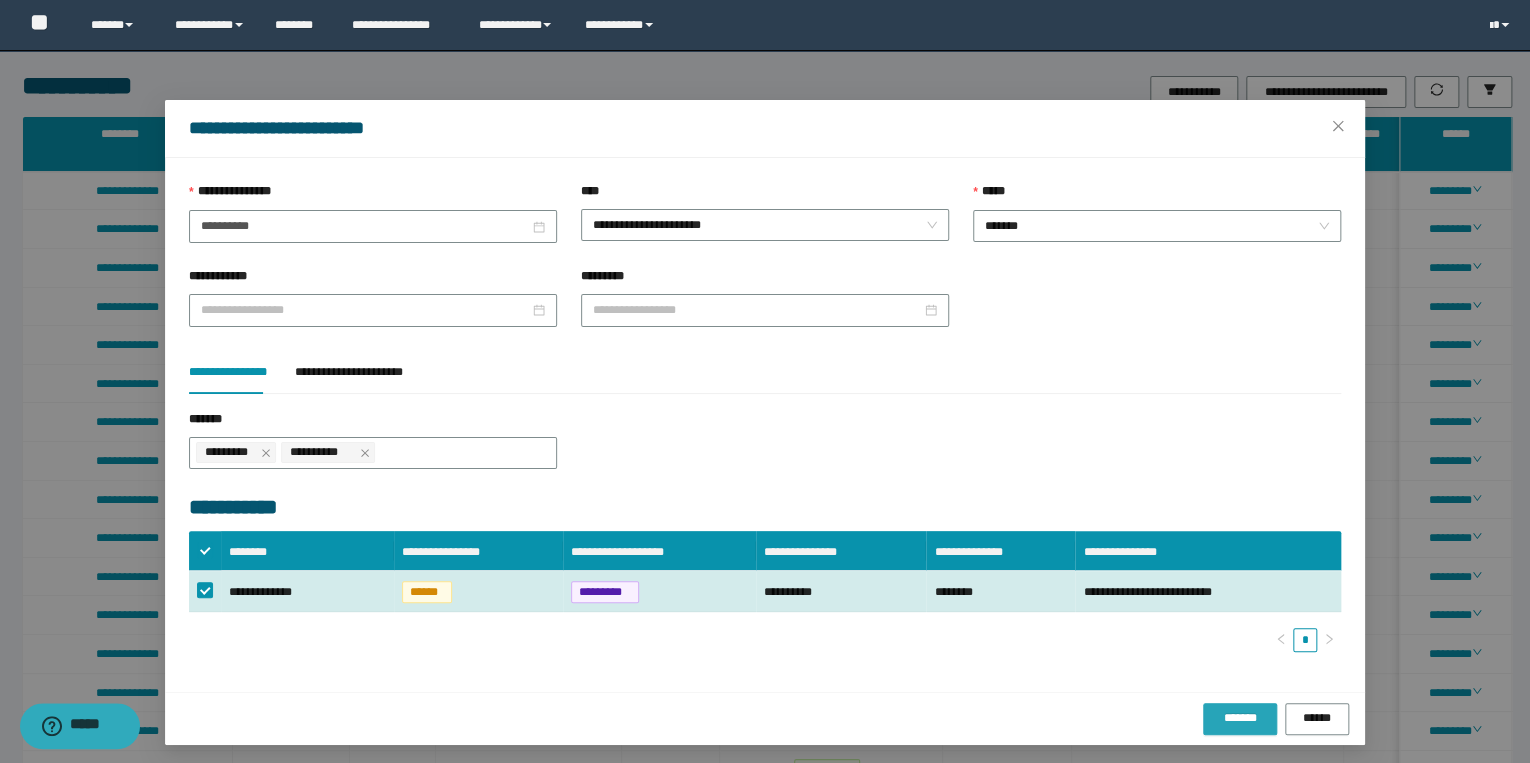 click on "*******" at bounding box center [1240, 718] 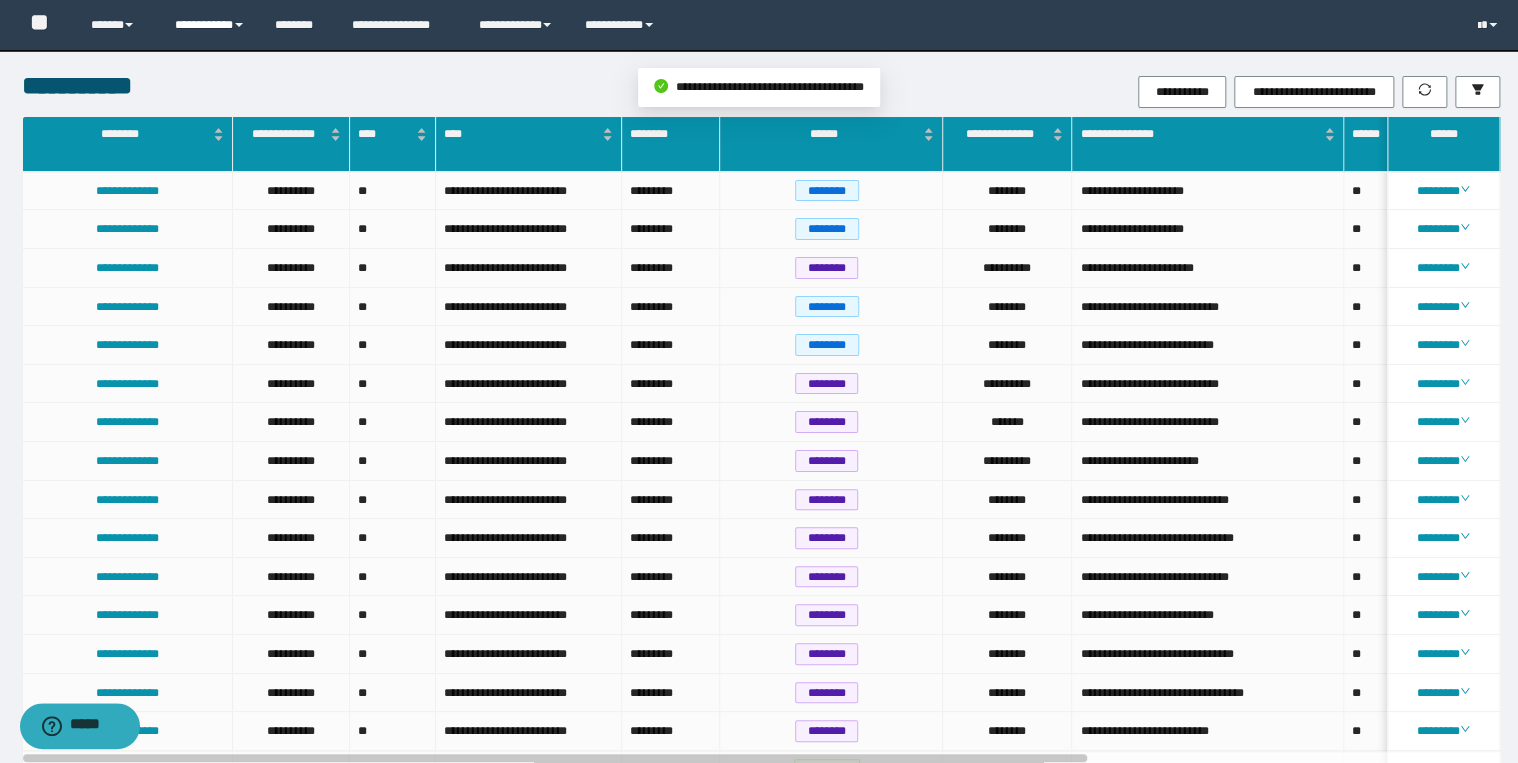 click on "**********" at bounding box center [210, 25] 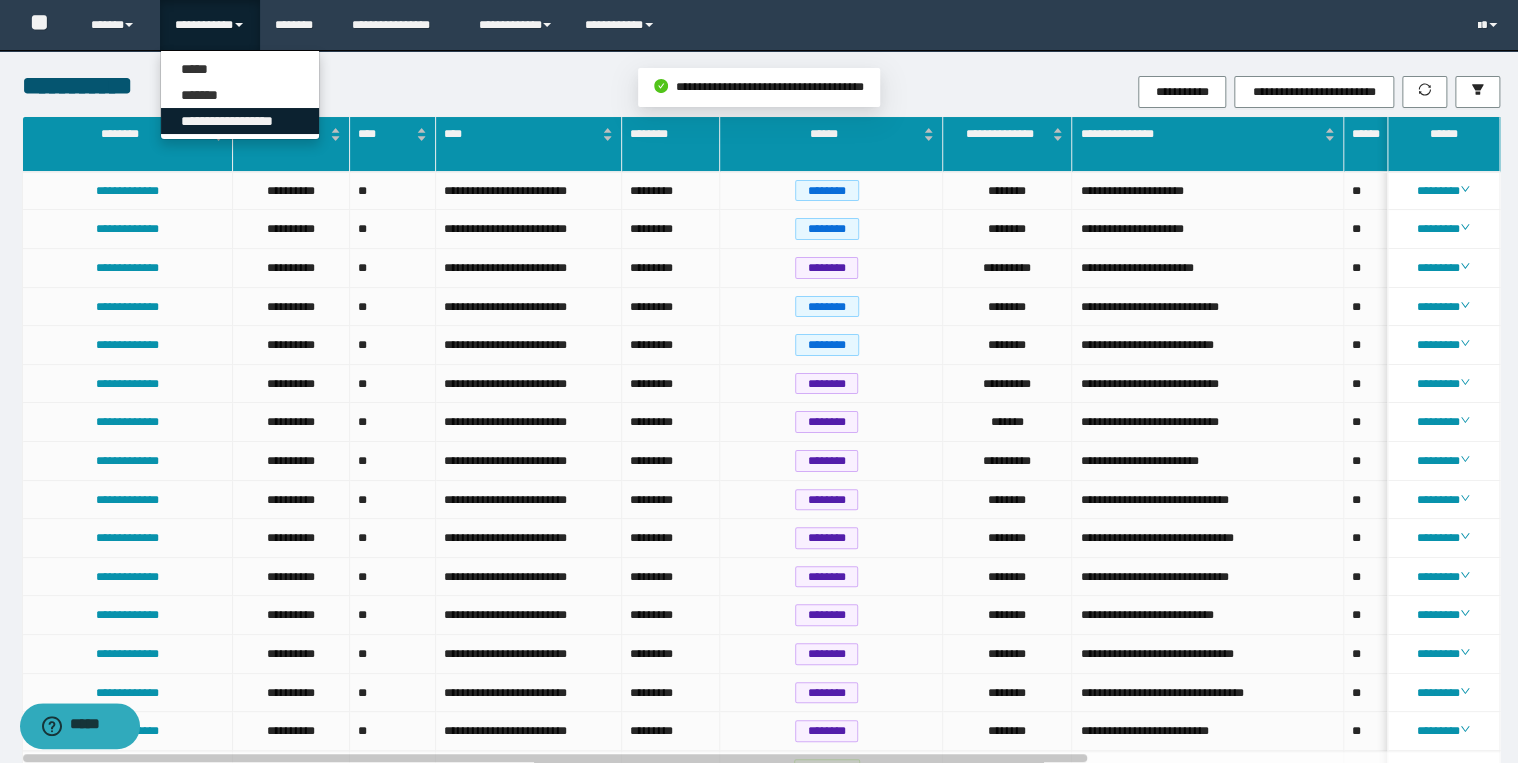 click on "**********" at bounding box center (240, 121) 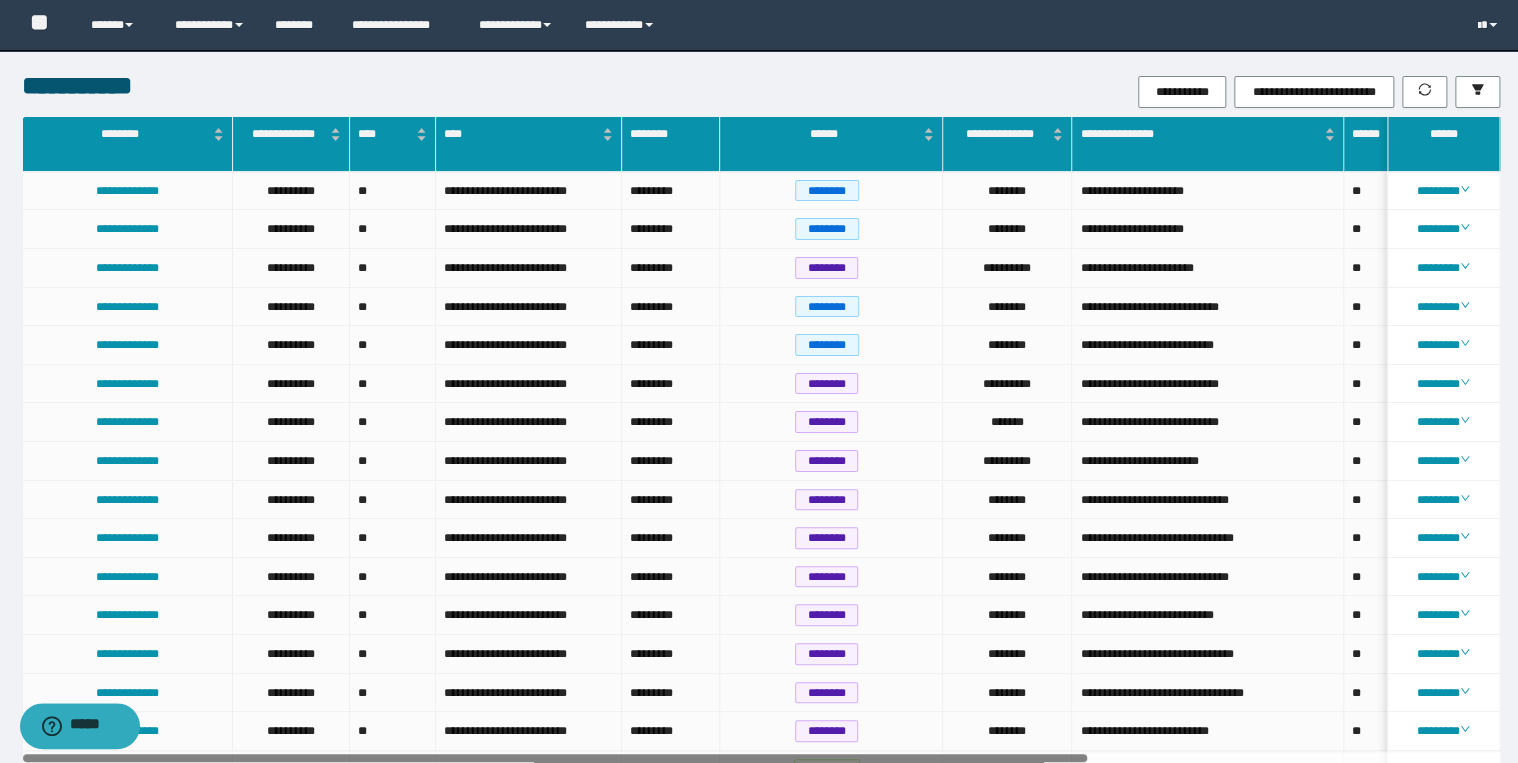 drag, startPoint x: 382, startPoint y: 754, endPoint x: 377, endPoint y: 770, distance: 16.763054 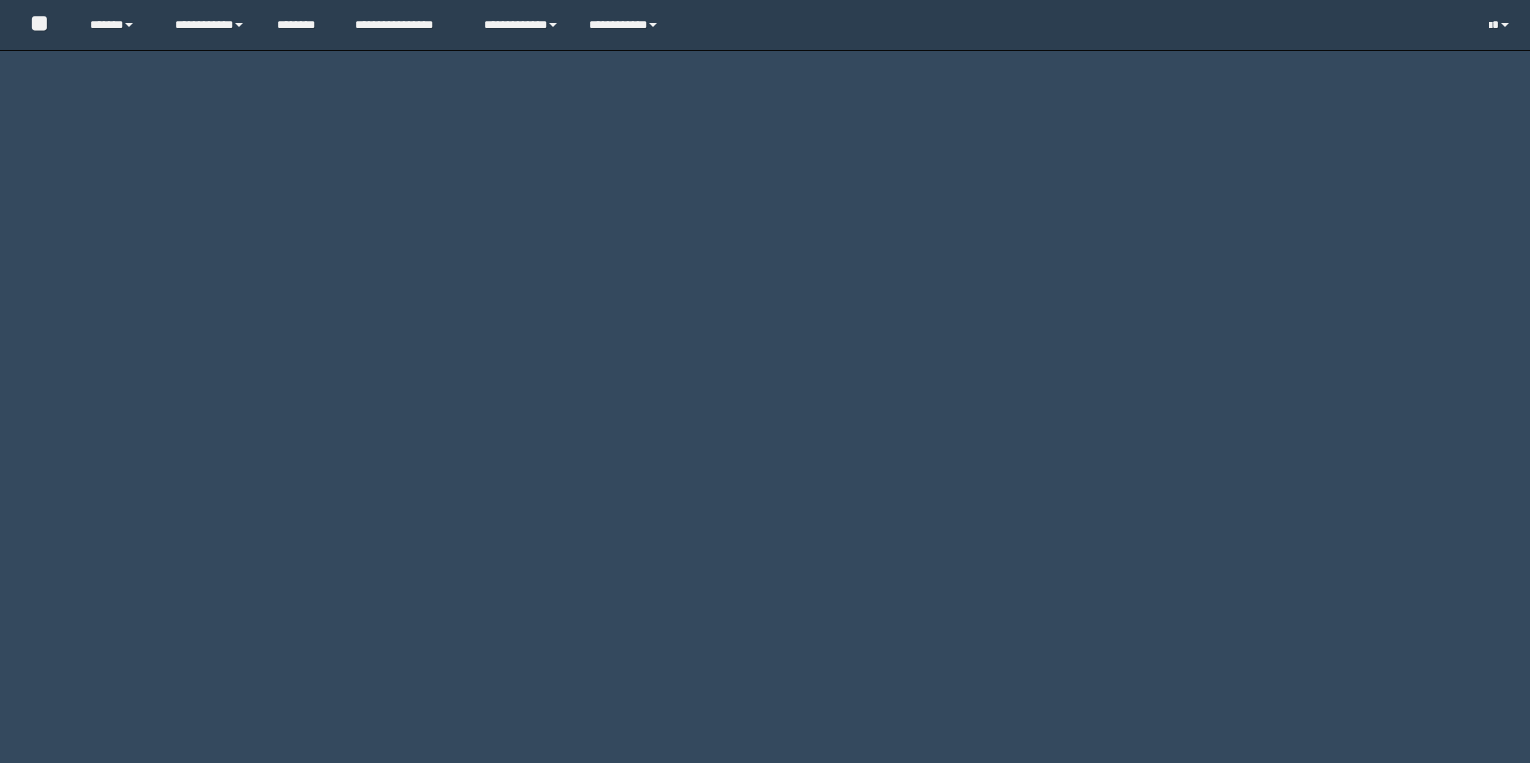 scroll, scrollTop: 0, scrollLeft: 0, axis: both 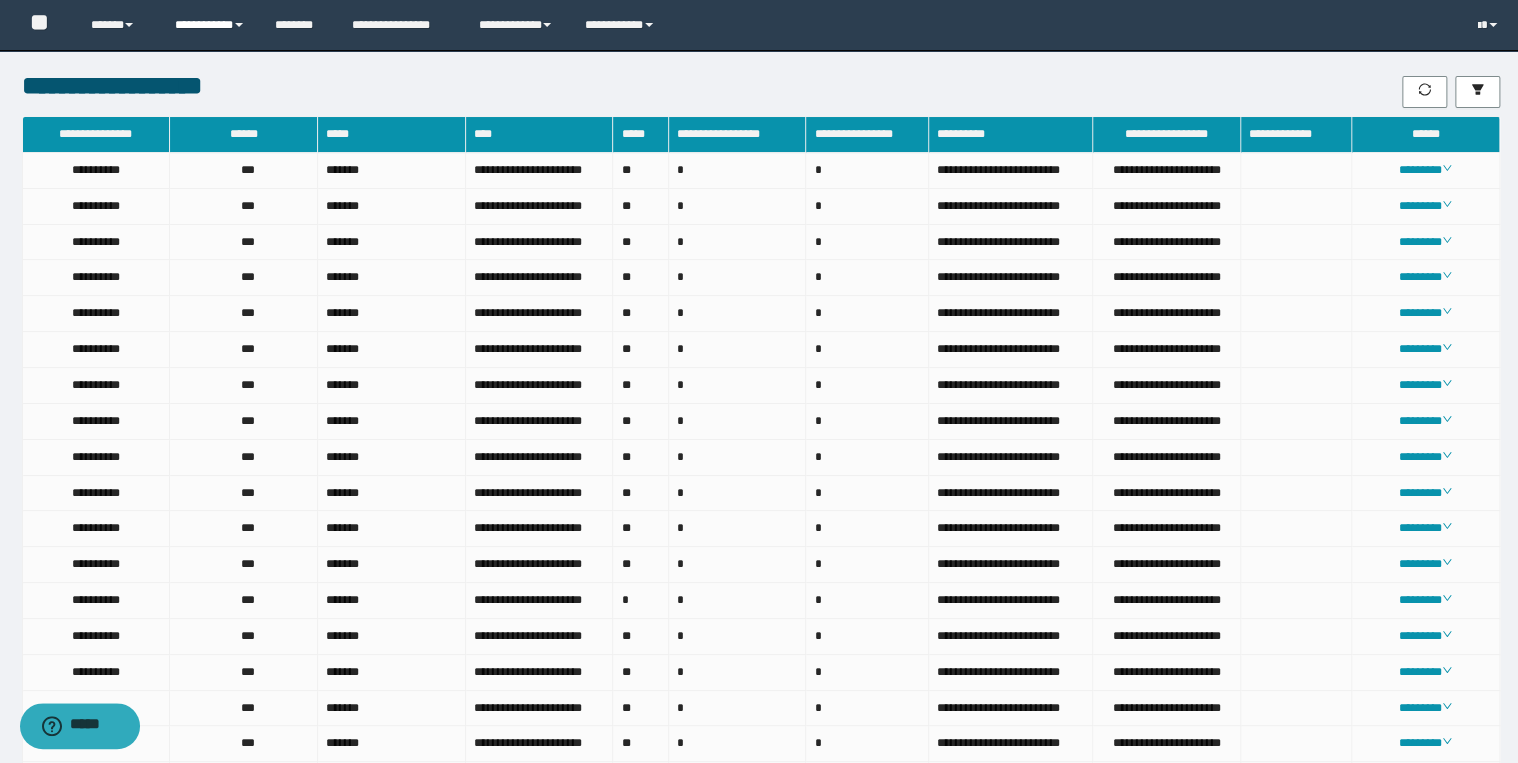 click on "**********" at bounding box center (210, 25) 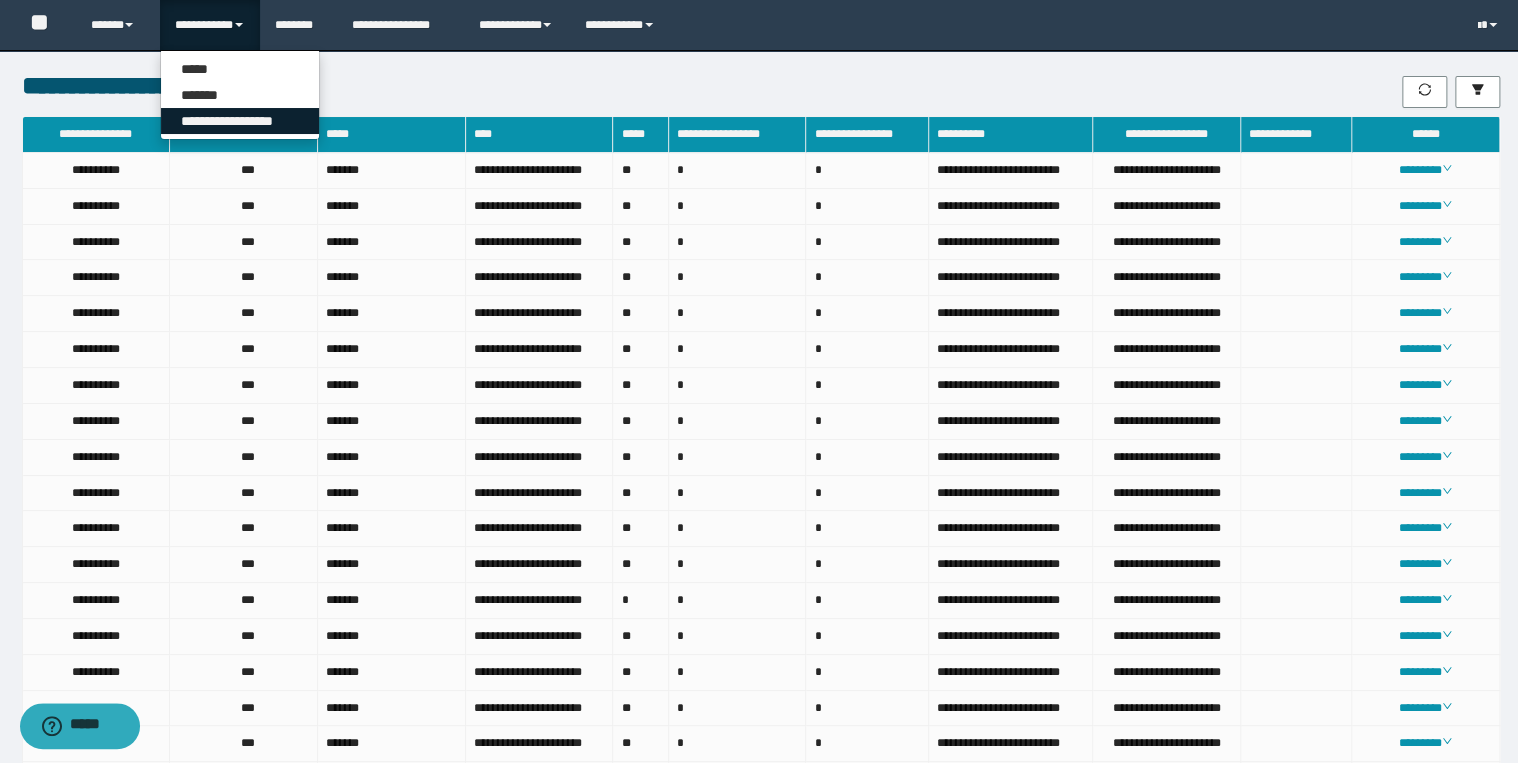 click on "**********" at bounding box center [240, 121] 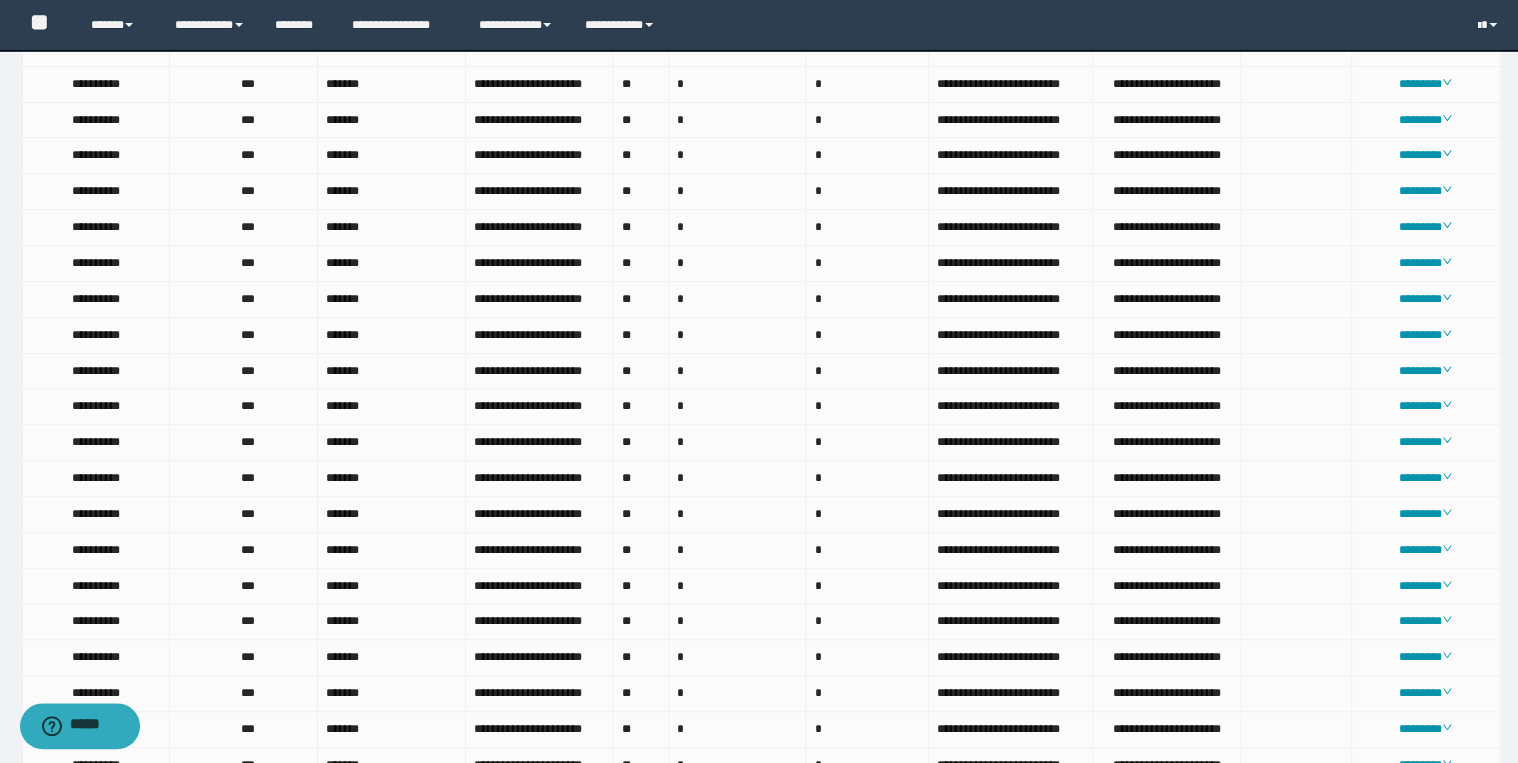 scroll, scrollTop: 896, scrollLeft: 0, axis: vertical 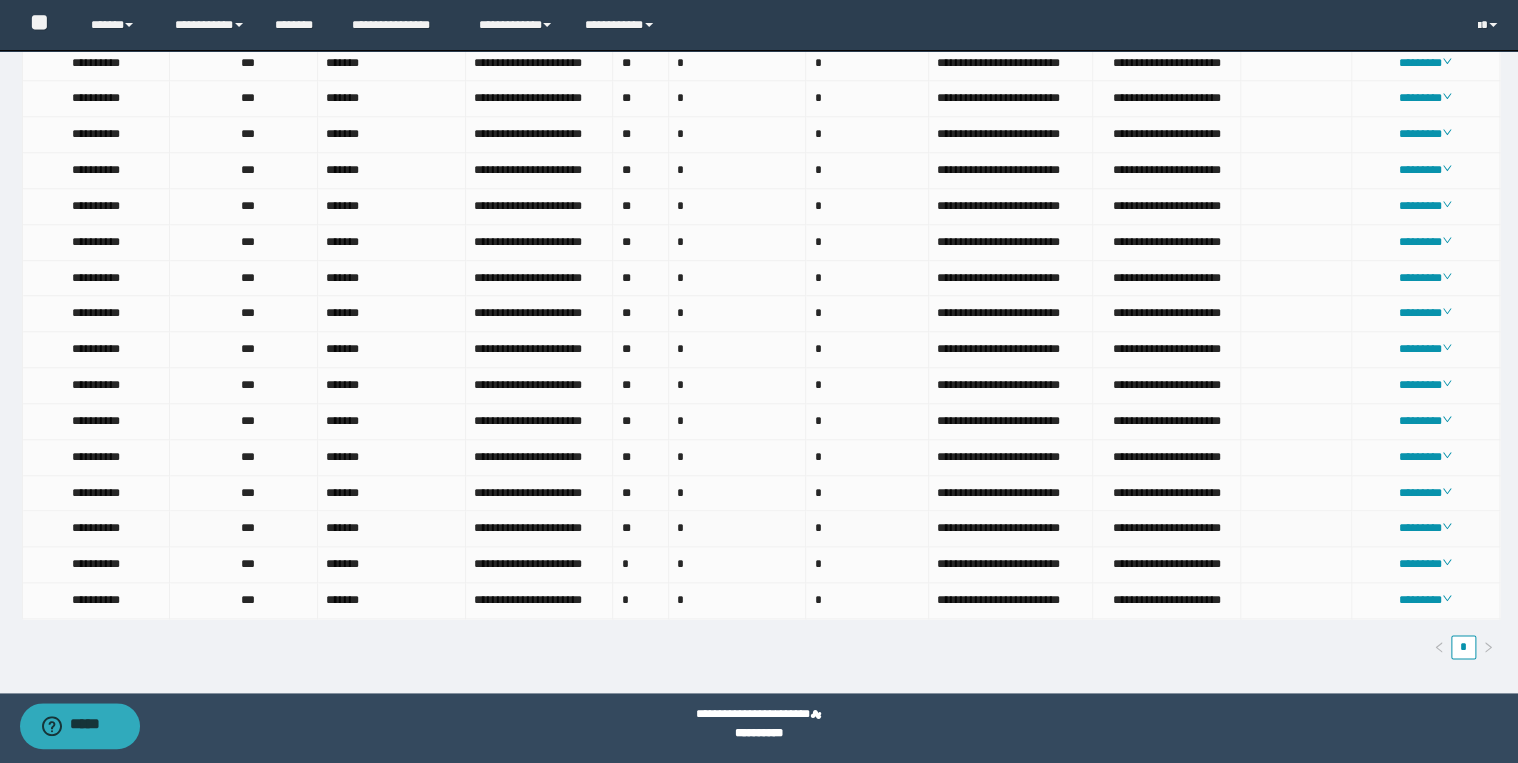 click on "**" at bounding box center (640, 529) 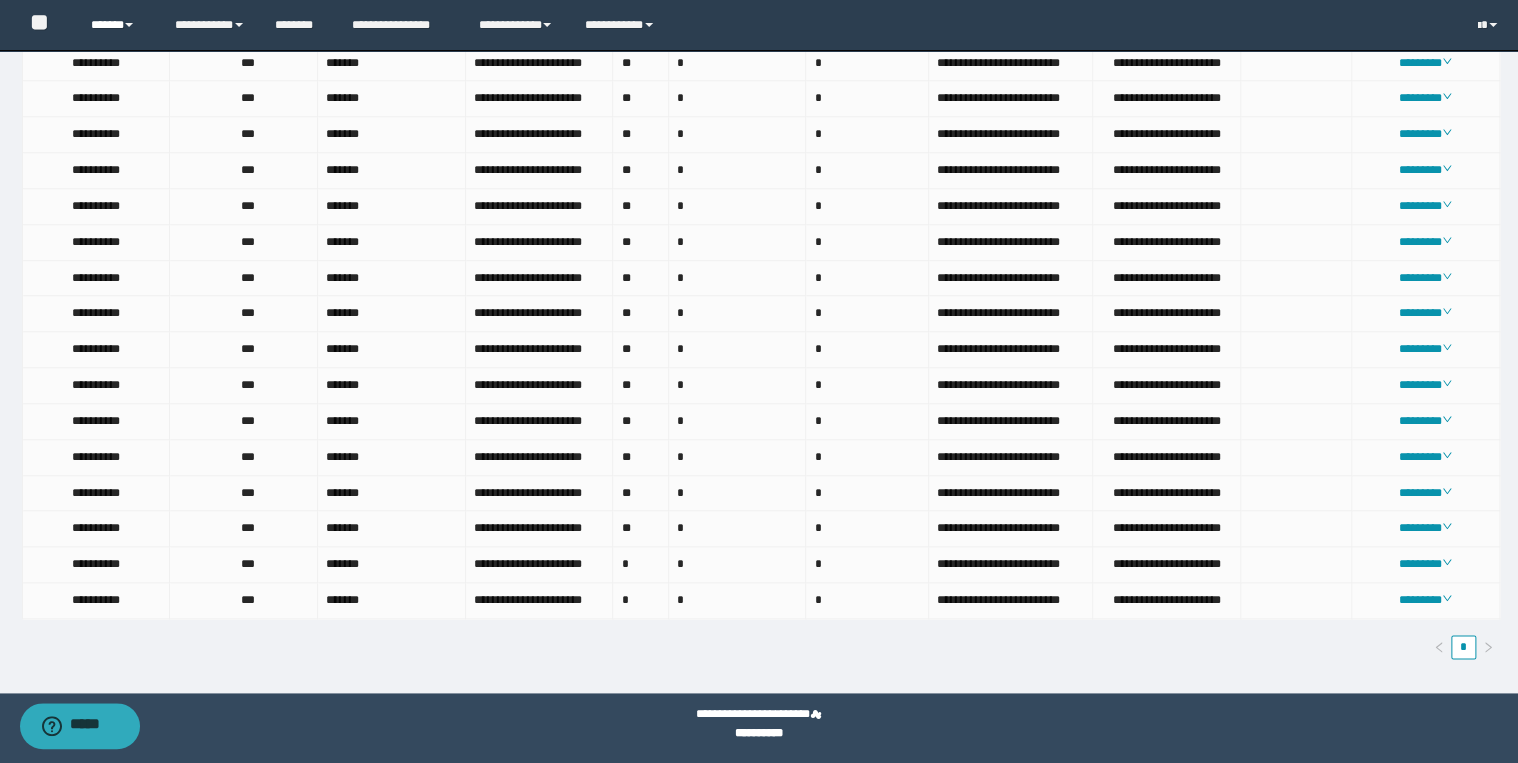 click on "******" at bounding box center (117, 25) 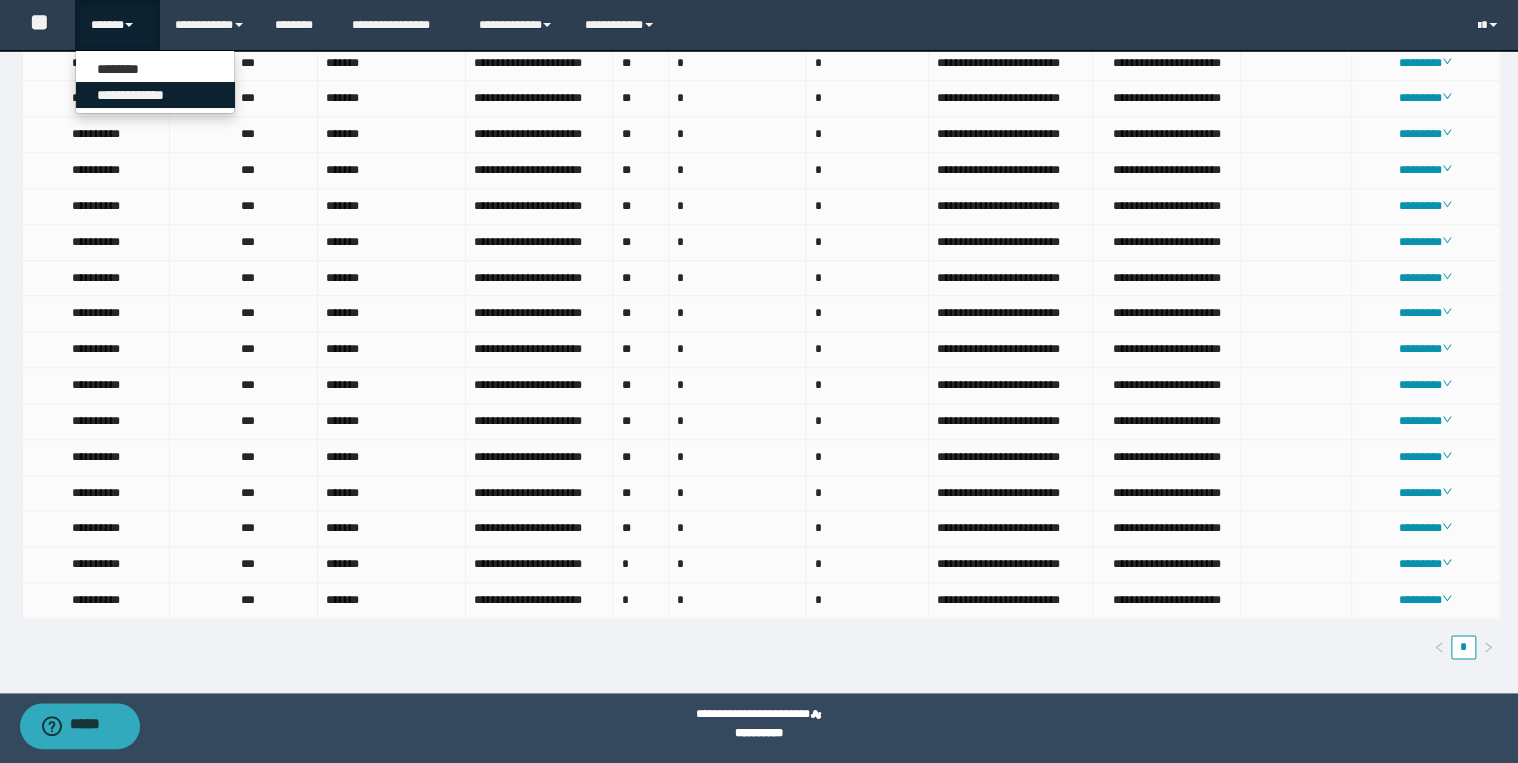 click on "**********" at bounding box center [155, 95] 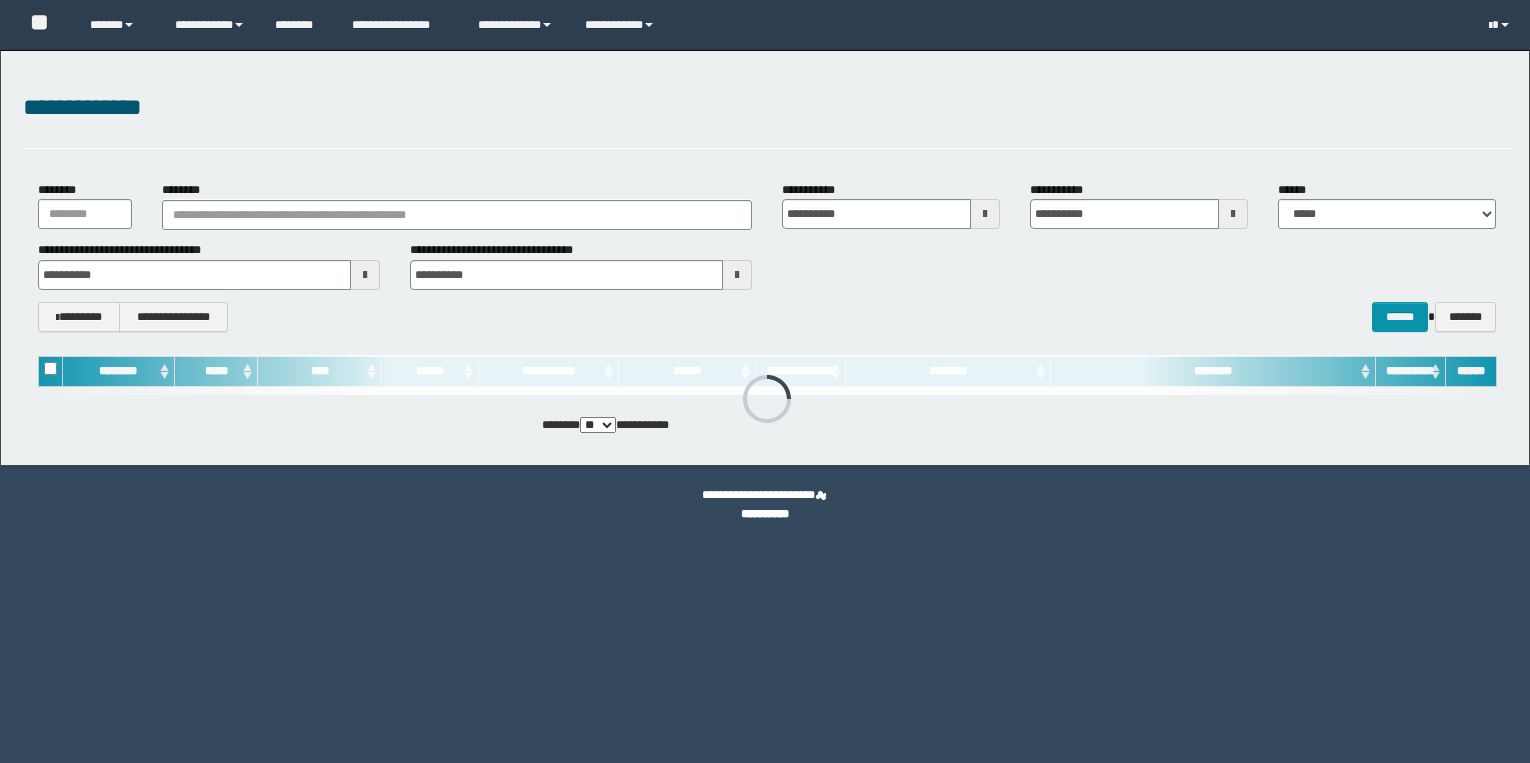 scroll, scrollTop: 0, scrollLeft: 0, axis: both 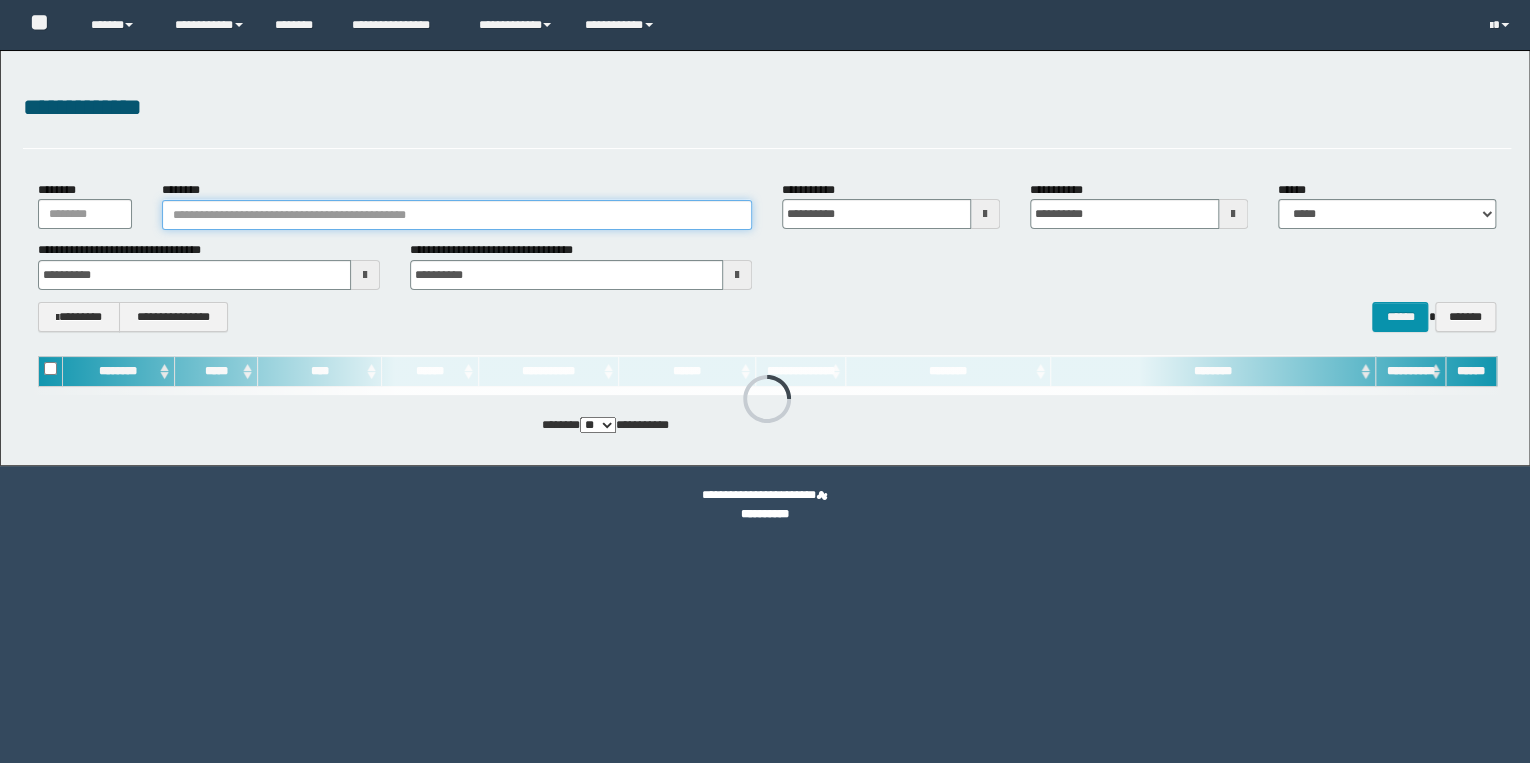 click on "********" at bounding box center (457, 215) 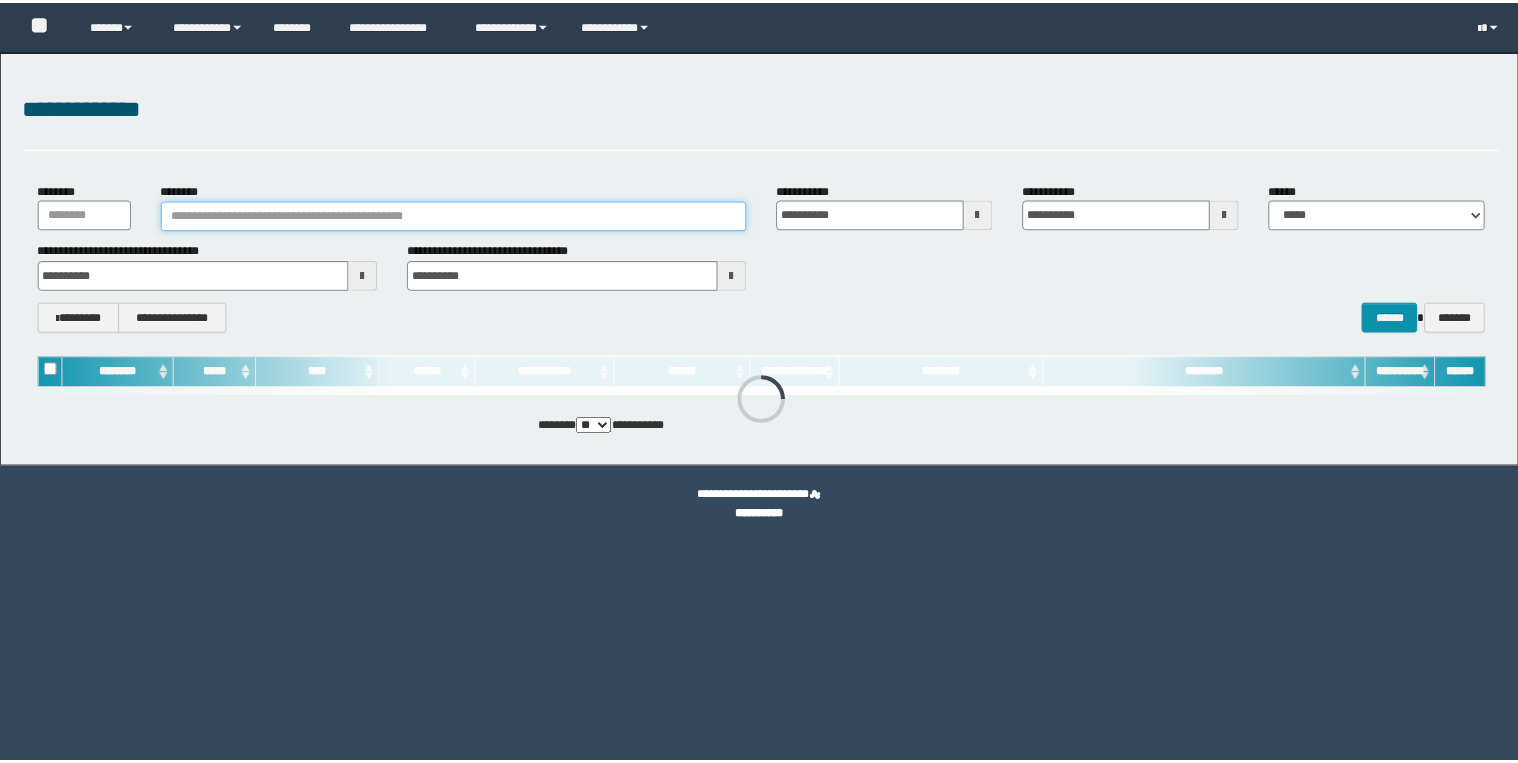 scroll, scrollTop: 0, scrollLeft: 0, axis: both 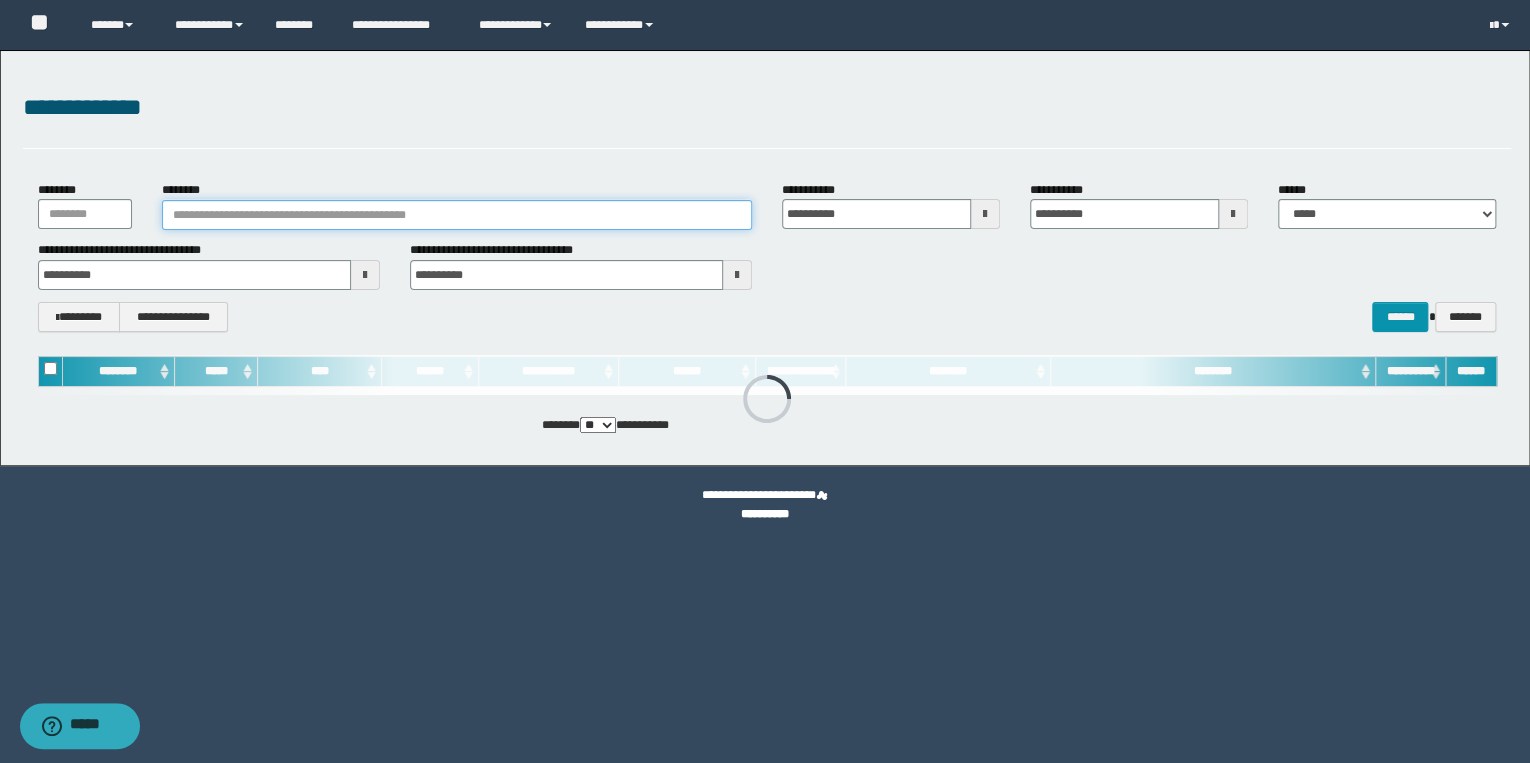 paste on "********" 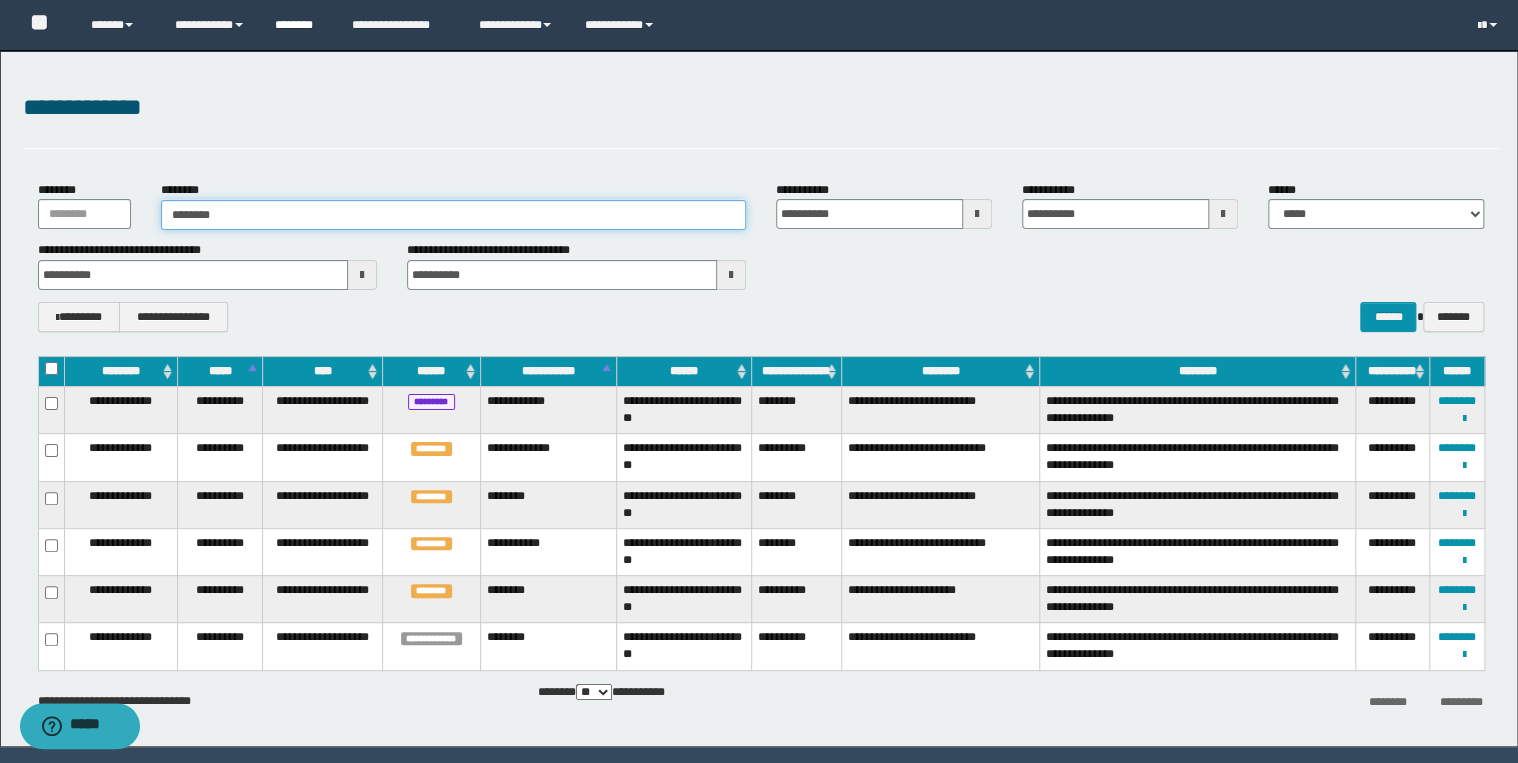type on "********" 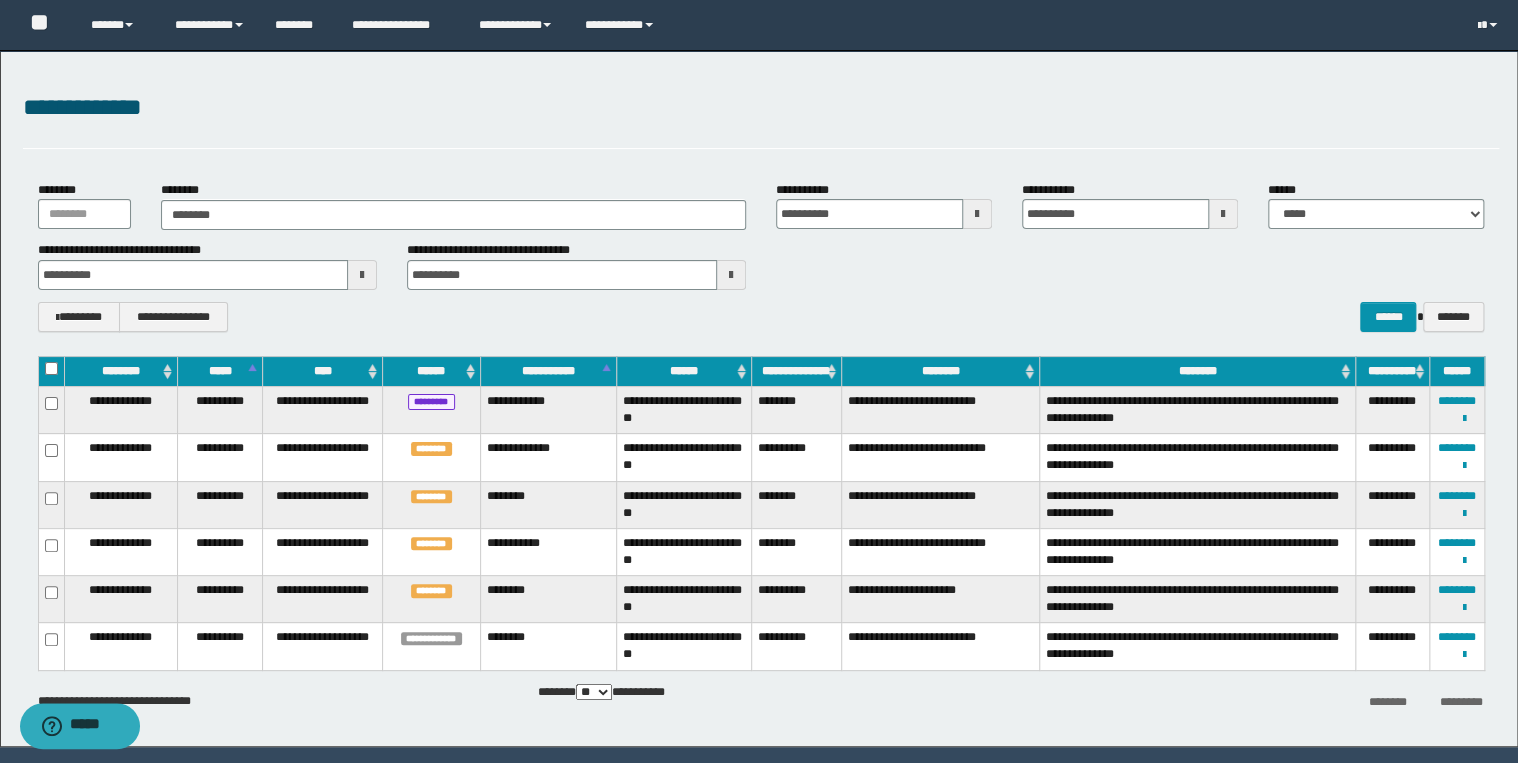 click on "**********" at bounding box center (759, 398) 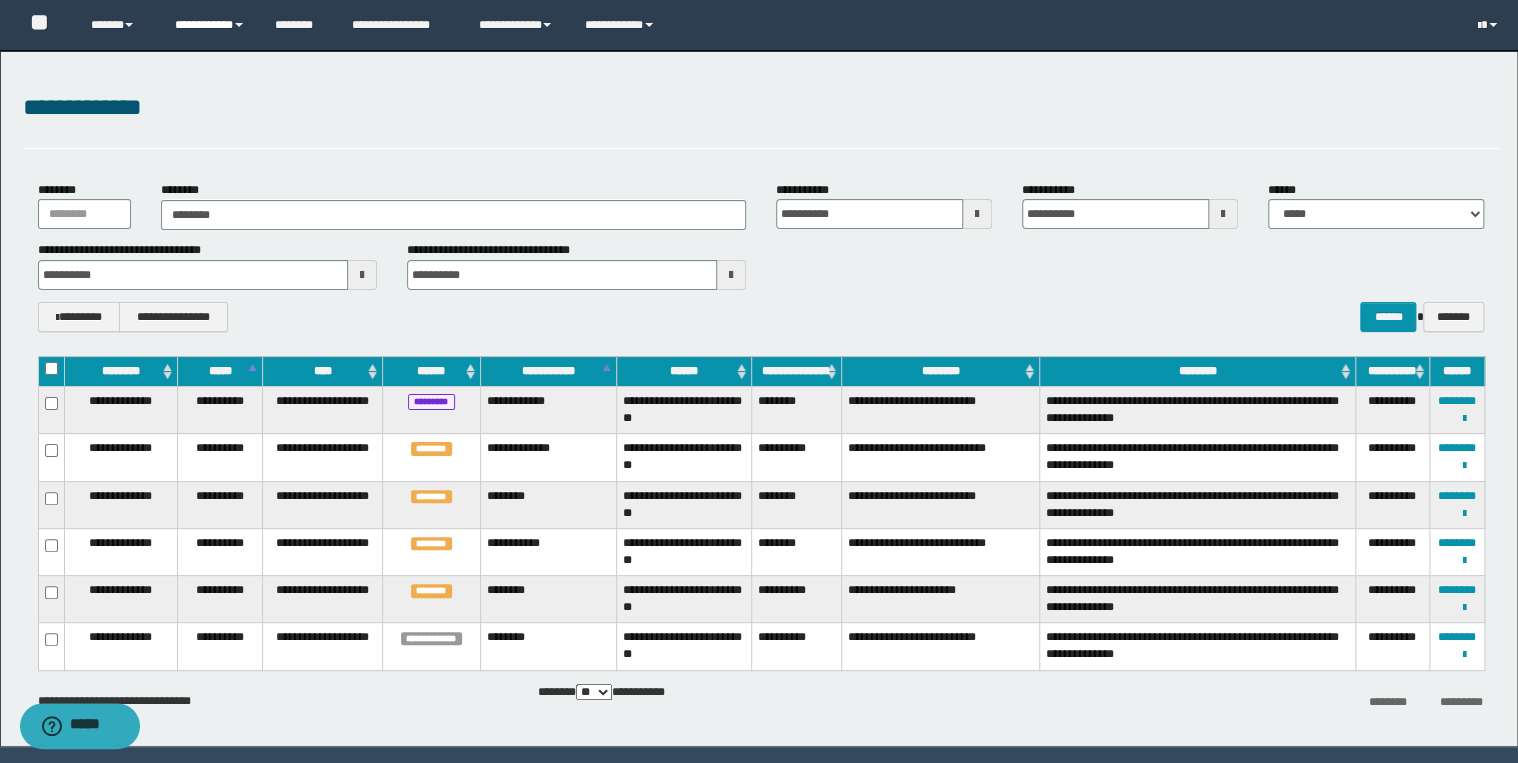 click on "**********" at bounding box center [210, 25] 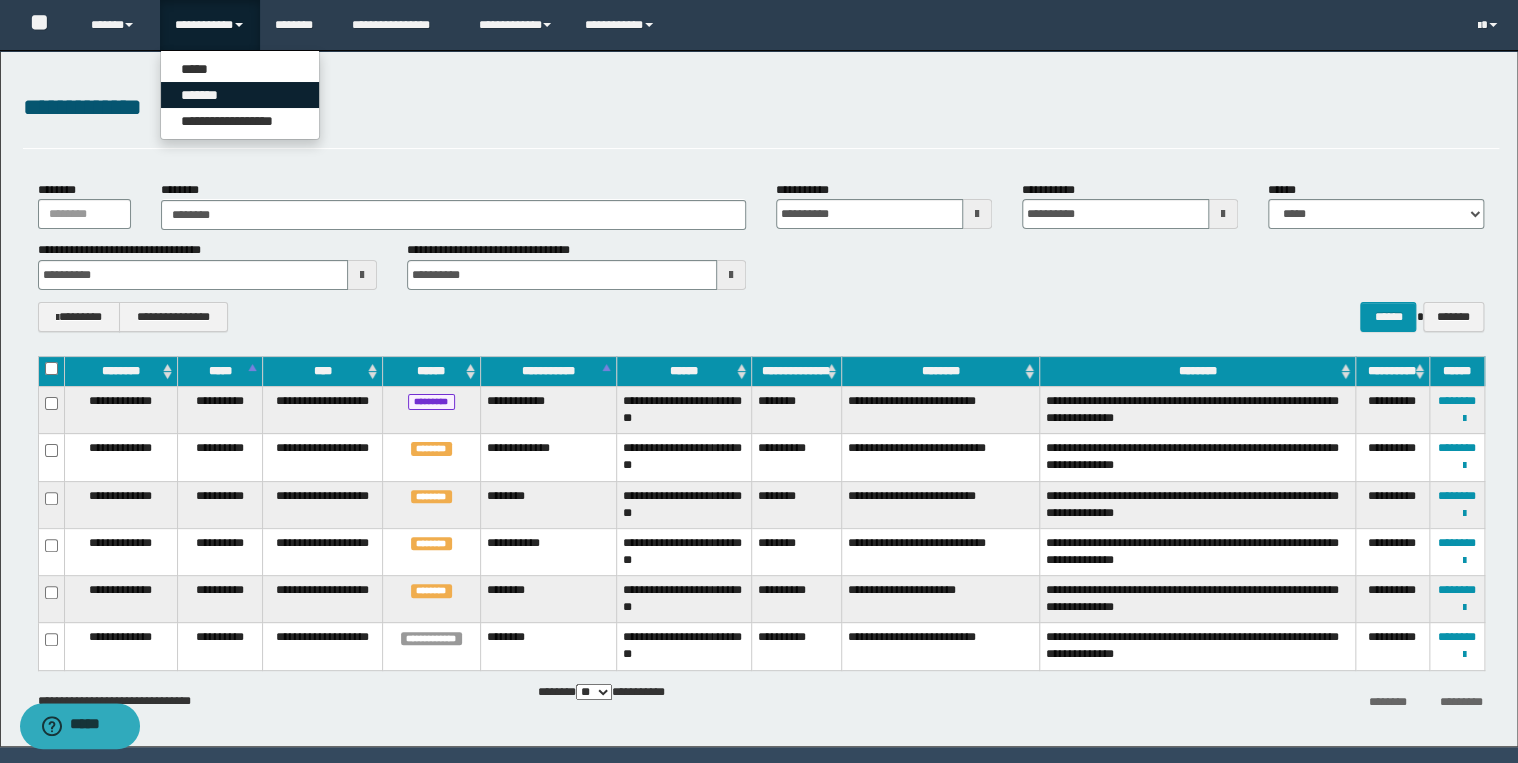 click on "*******" at bounding box center [240, 95] 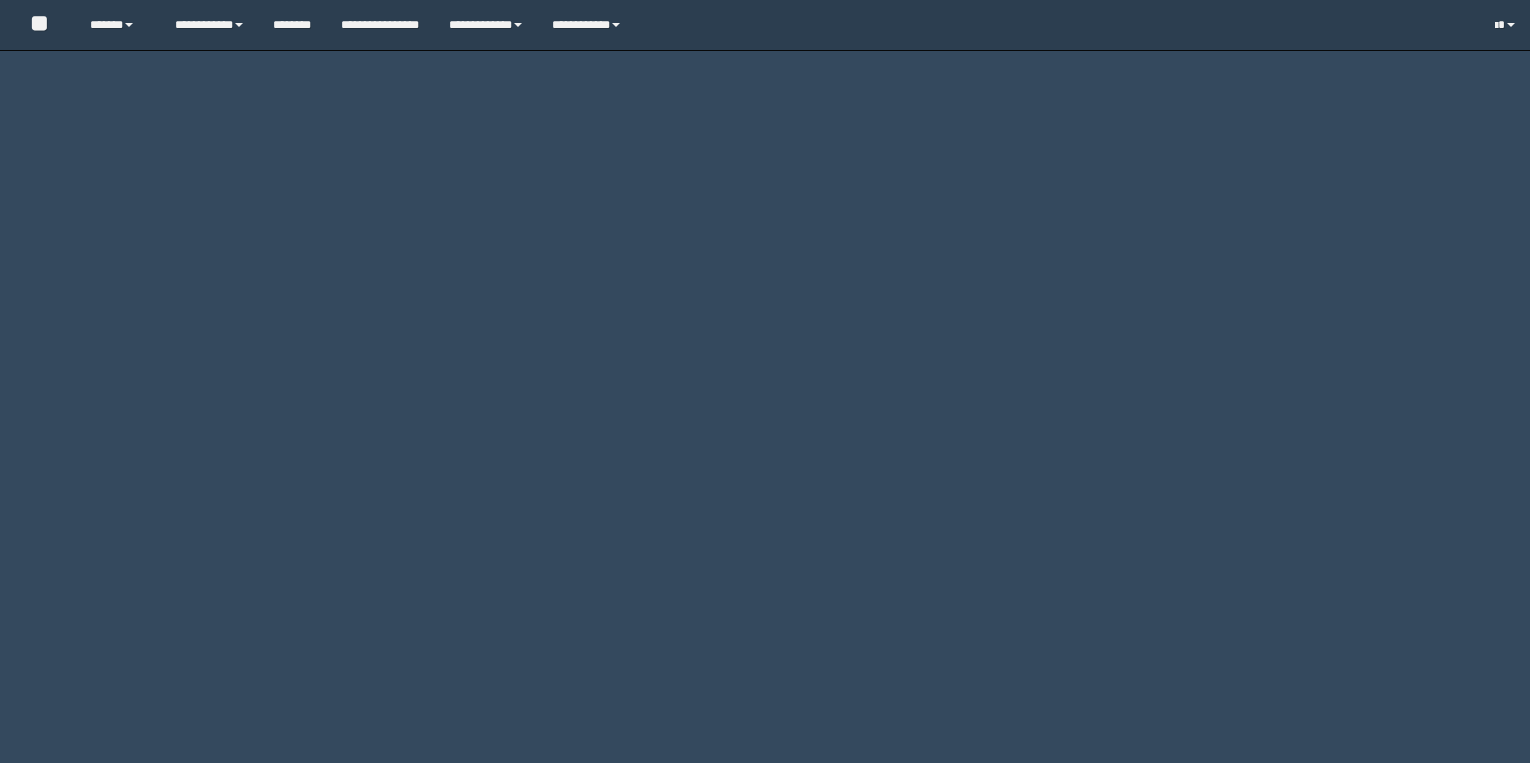 scroll, scrollTop: 0, scrollLeft: 0, axis: both 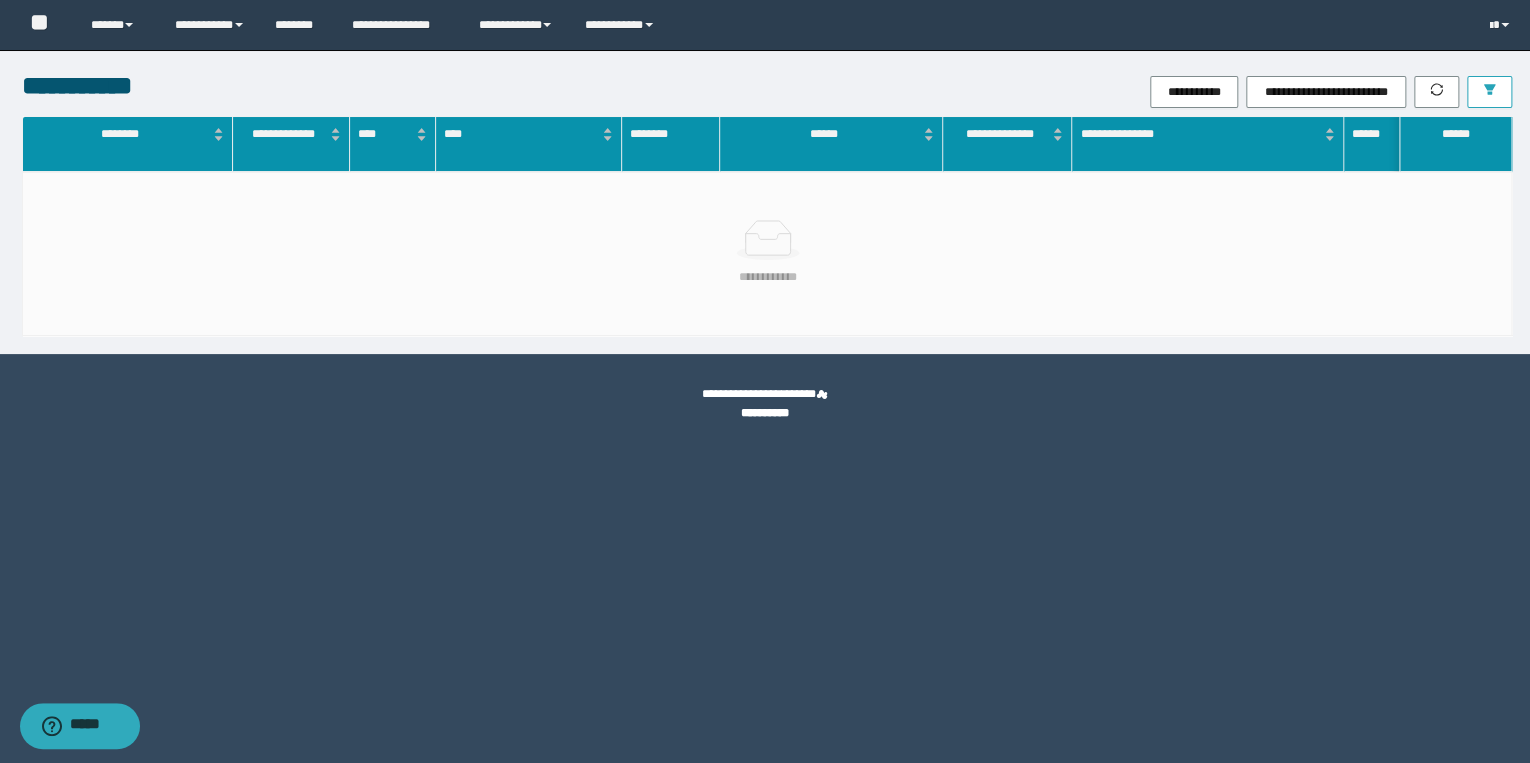click 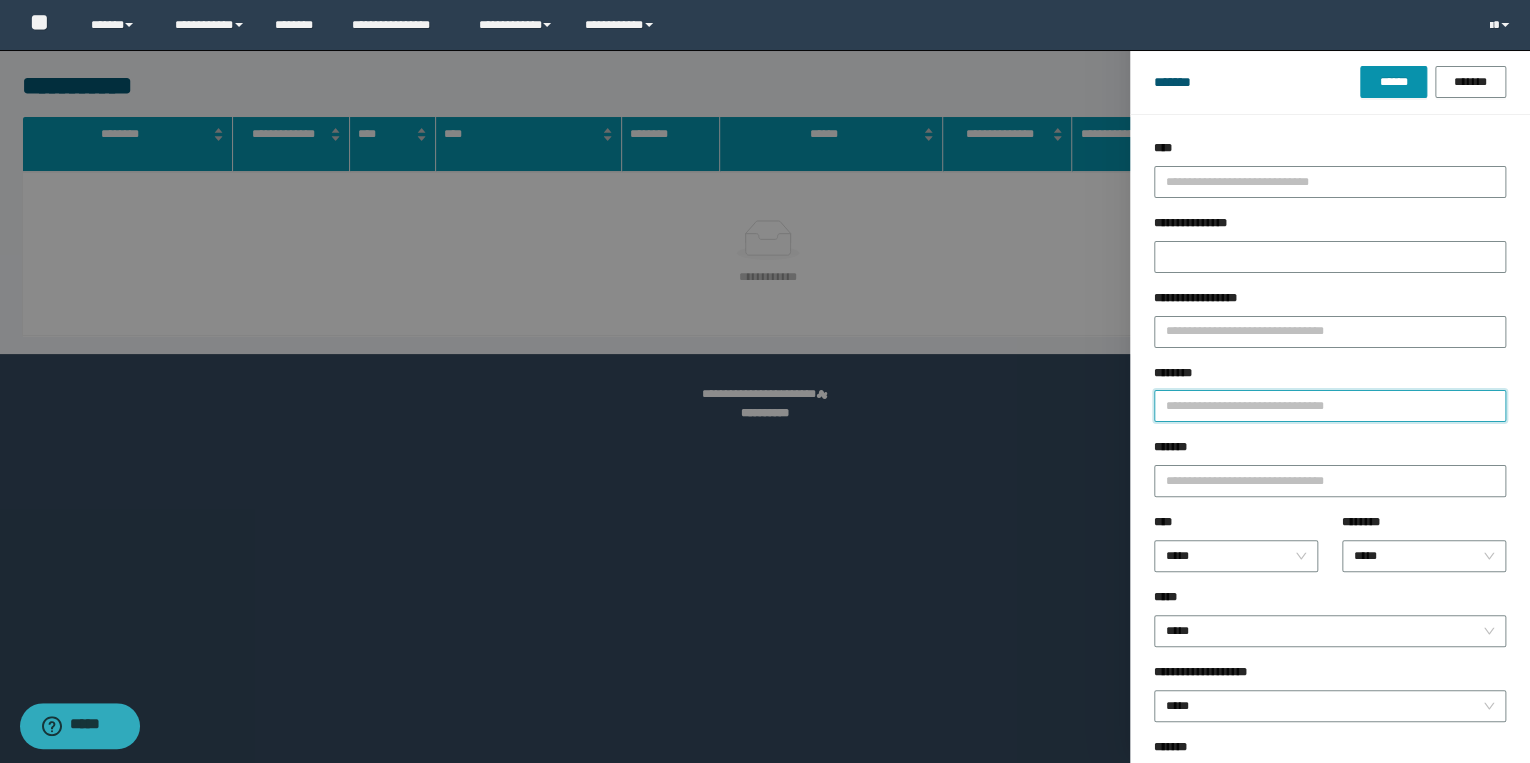 click on "********" at bounding box center [1330, 406] 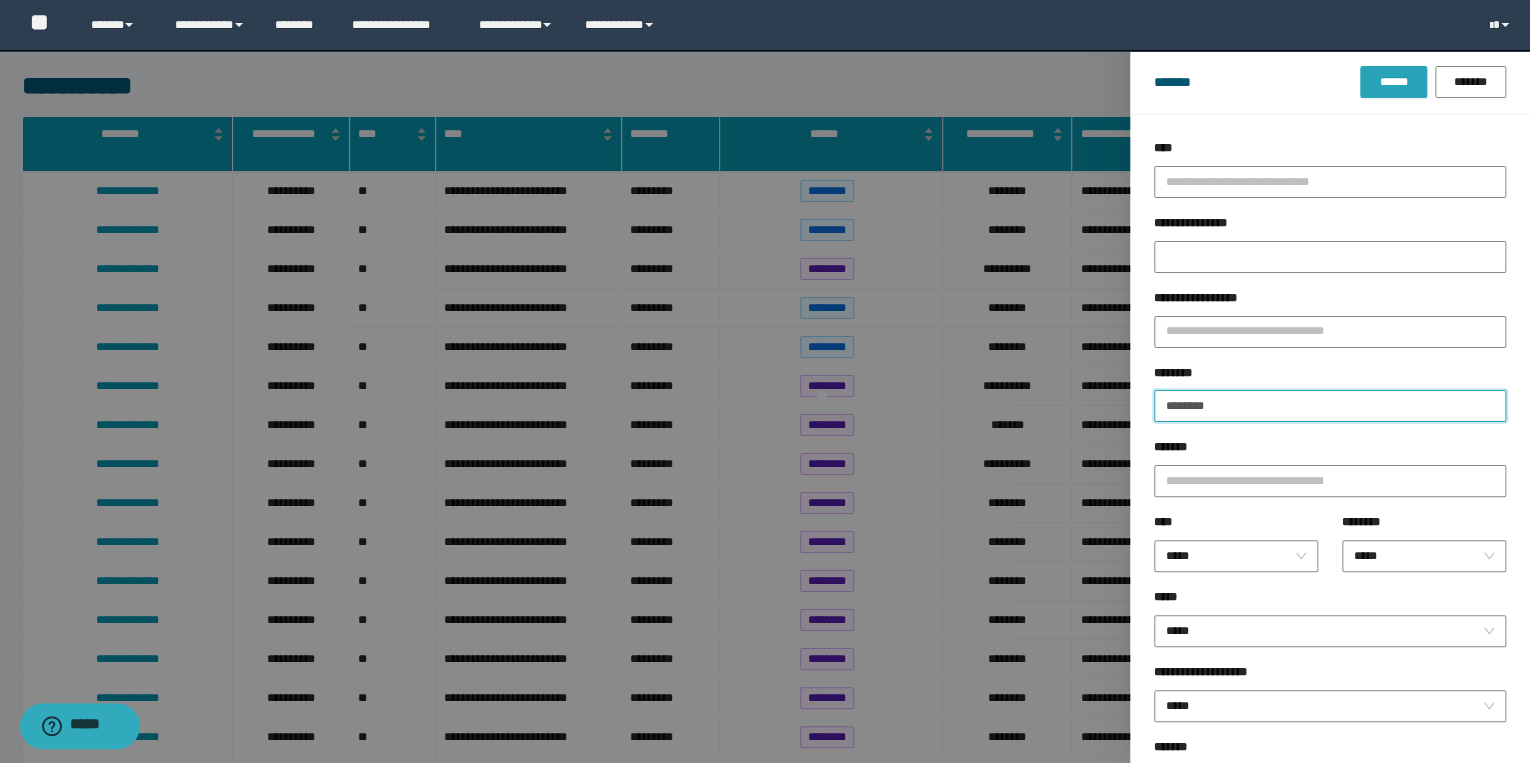 type on "********" 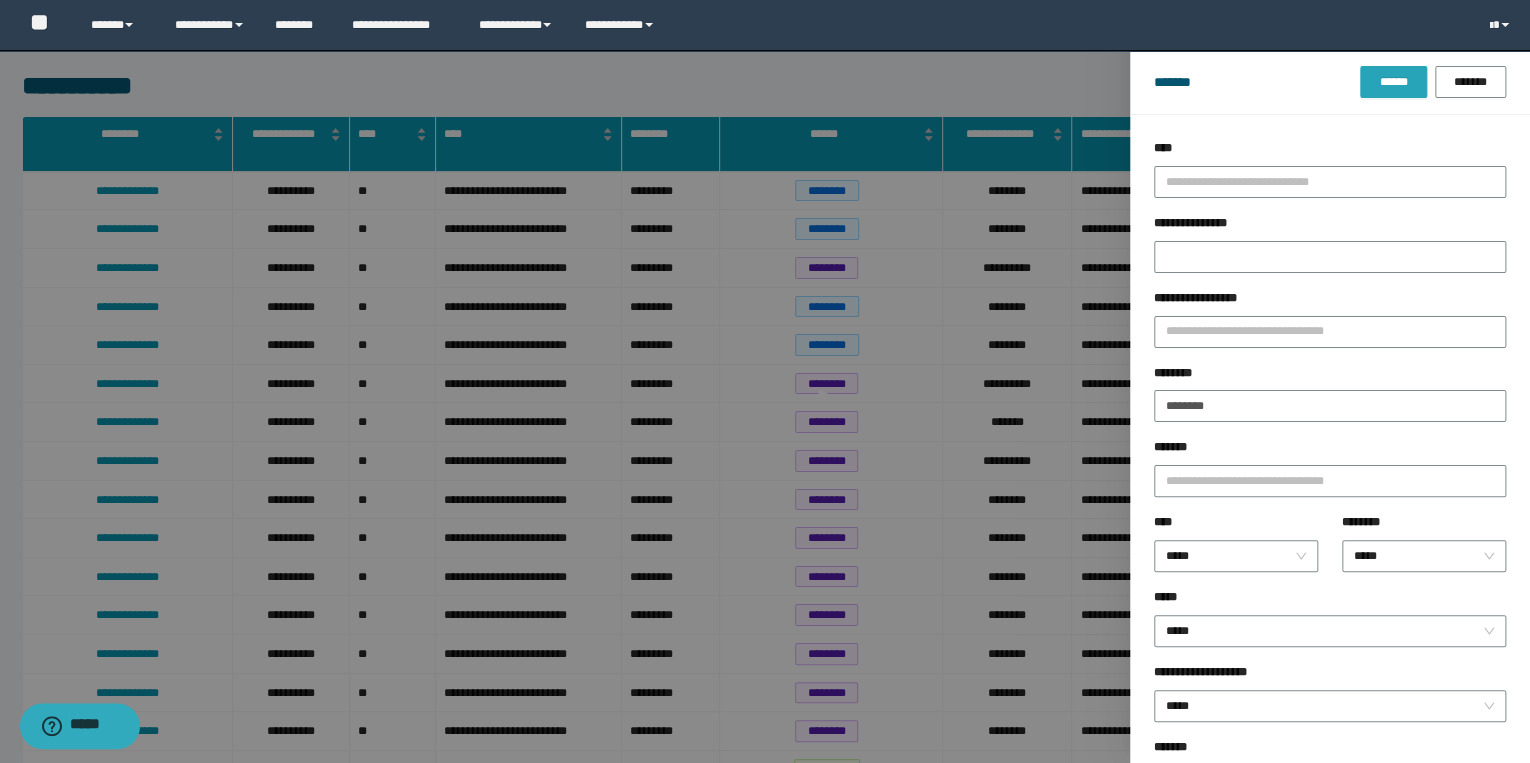 click on "******" at bounding box center (1393, 82) 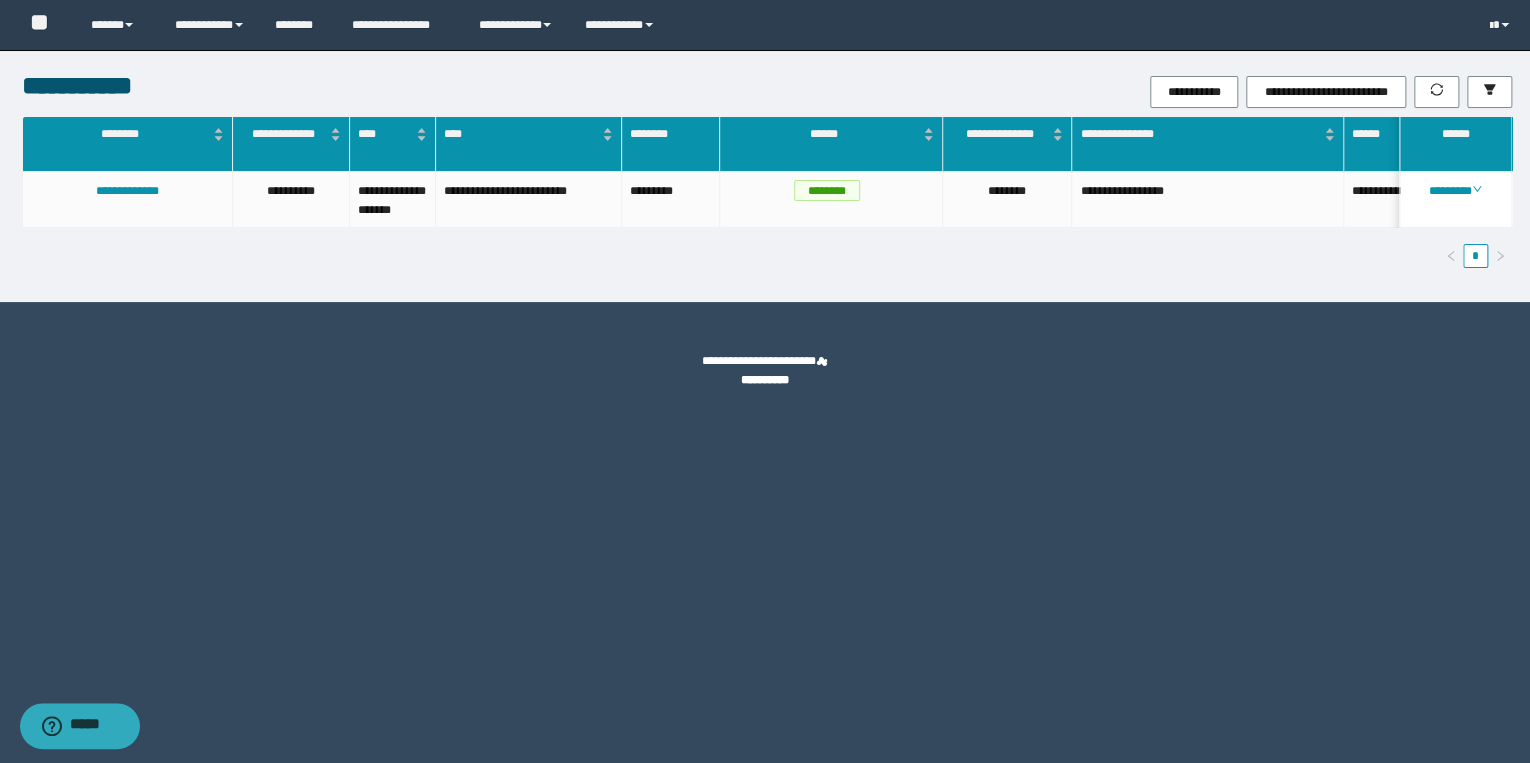 click on "**********" at bounding box center (767, 192) 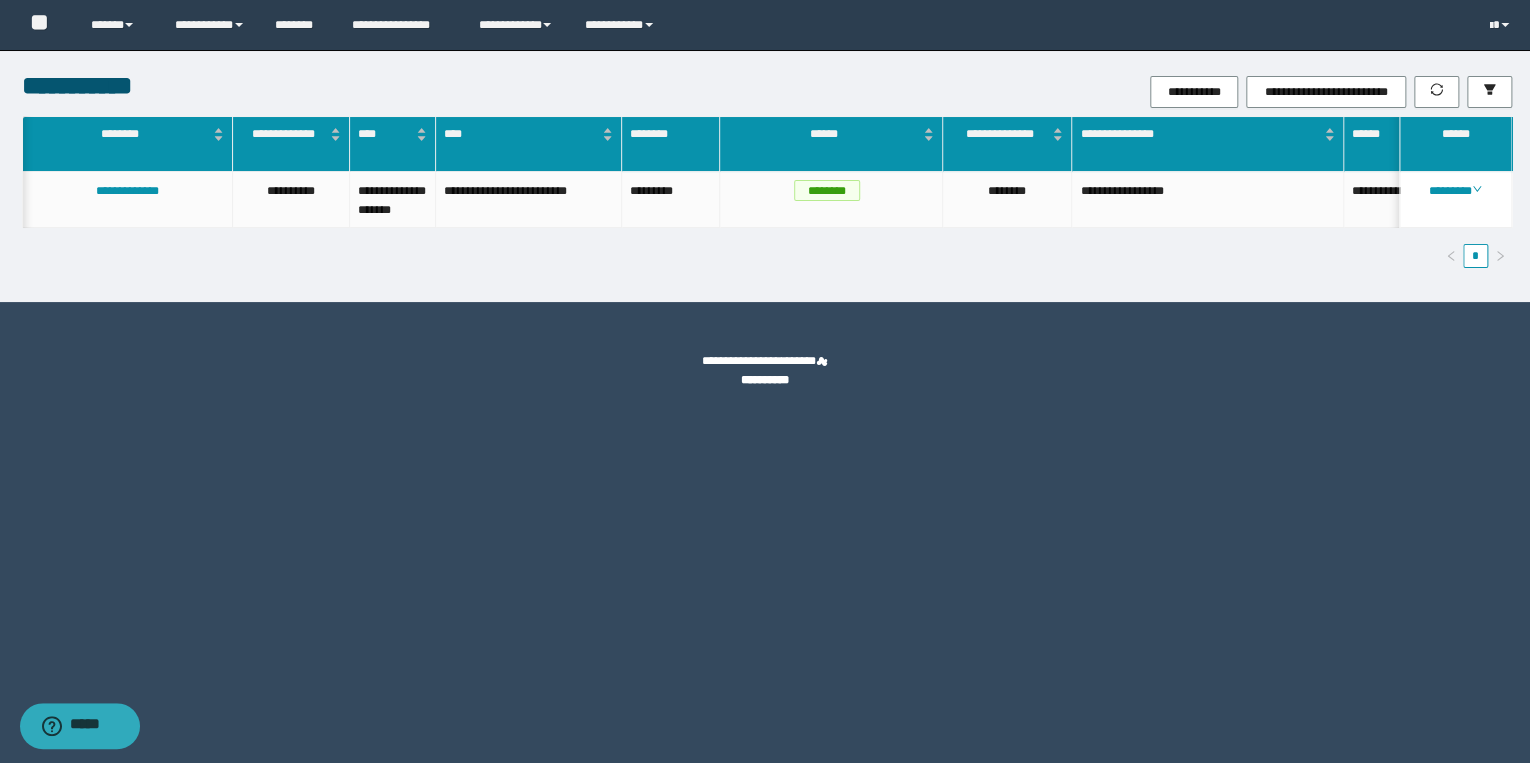 scroll, scrollTop: 0, scrollLeft: 520, axis: horizontal 